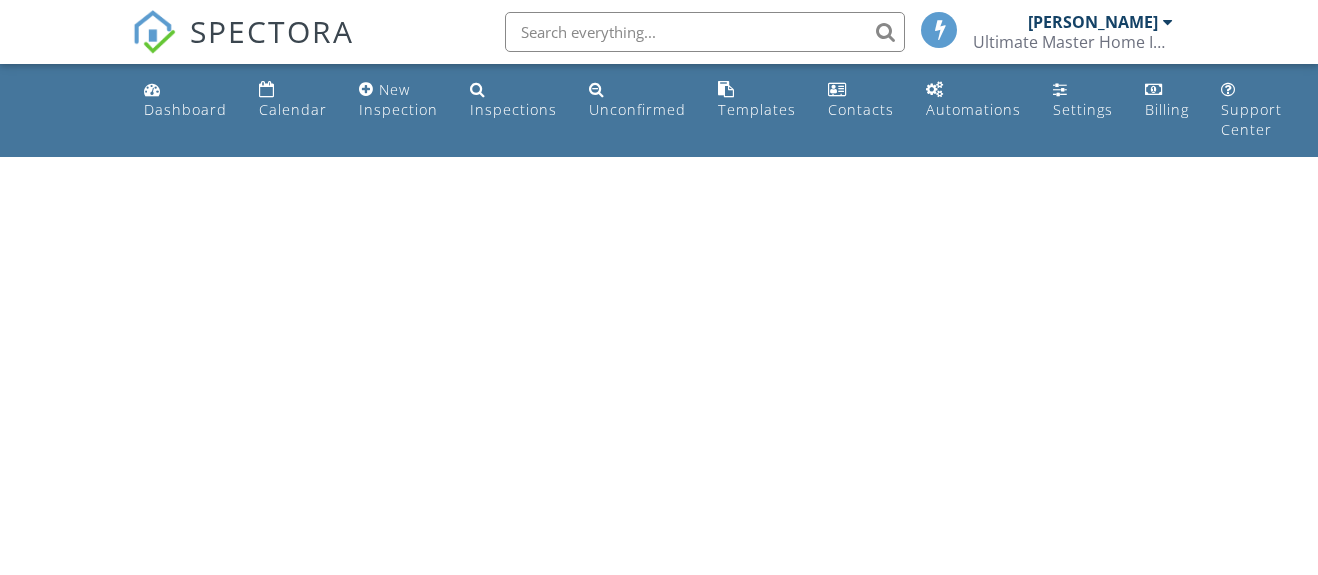 scroll, scrollTop: 0, scrollLeft: 0, axis: both 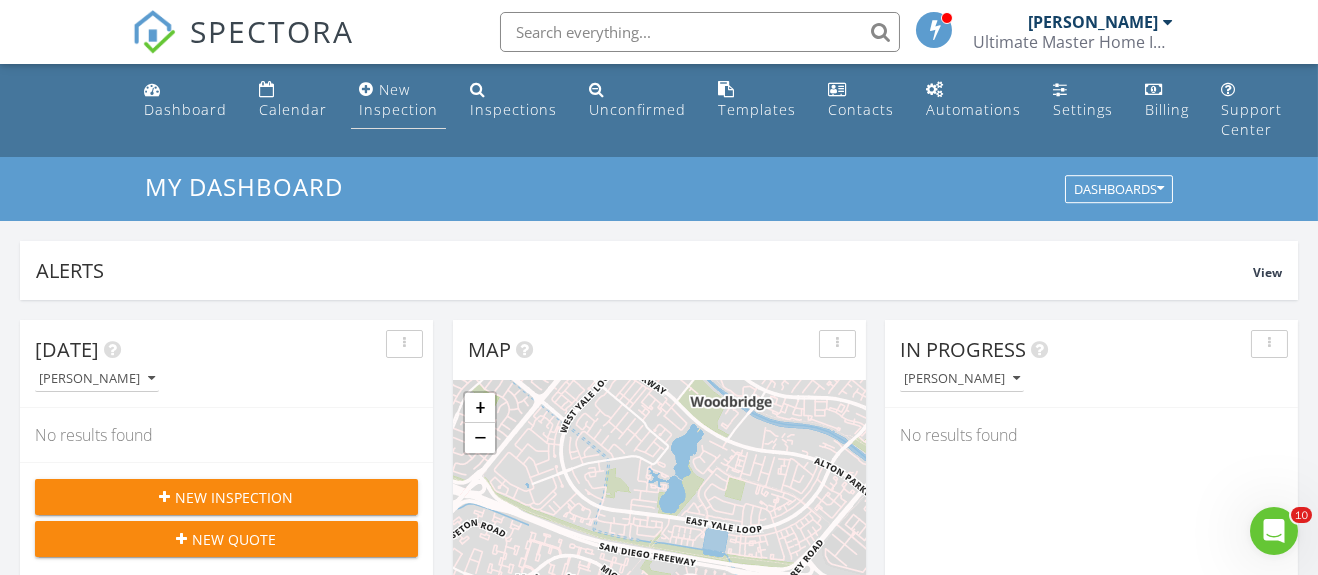 click on "New Inspection" at bounding box center (398, 99) 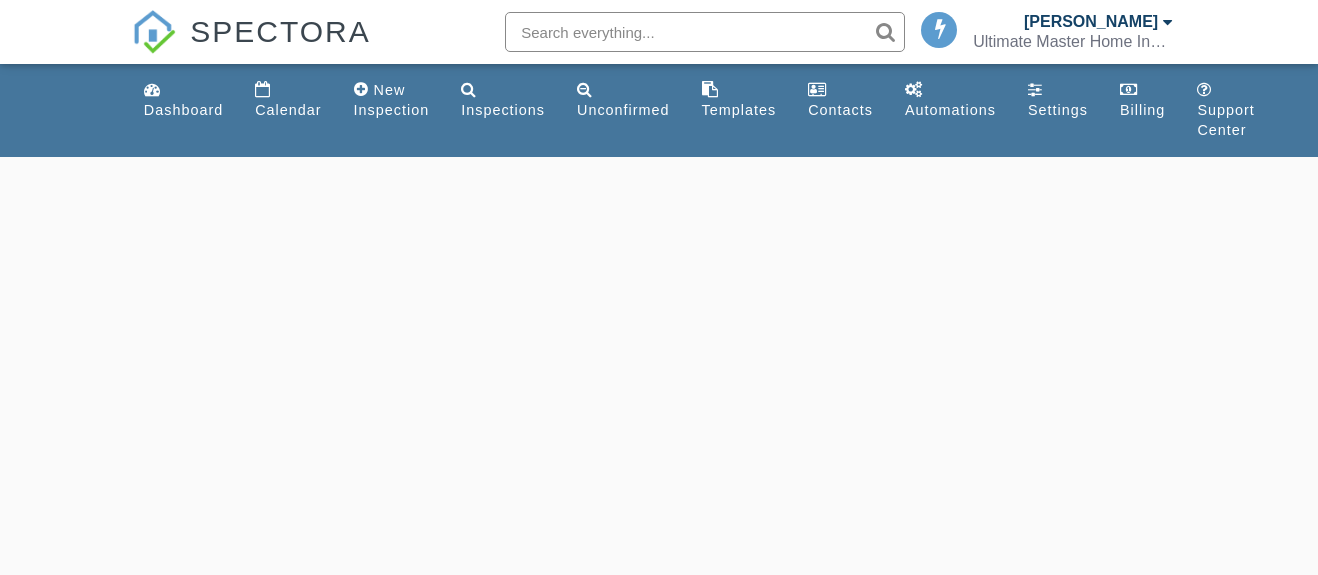 scroll, scrollTop: 0, scrollLeft: 0, axis: both 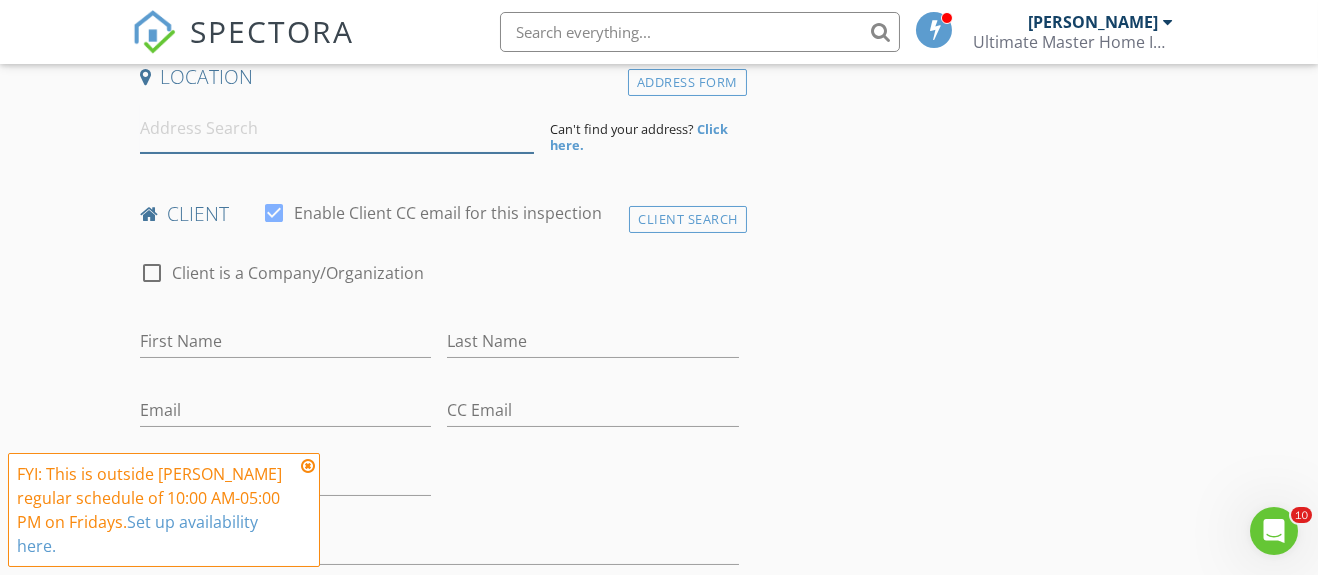 click at bounding box center [337, 128] 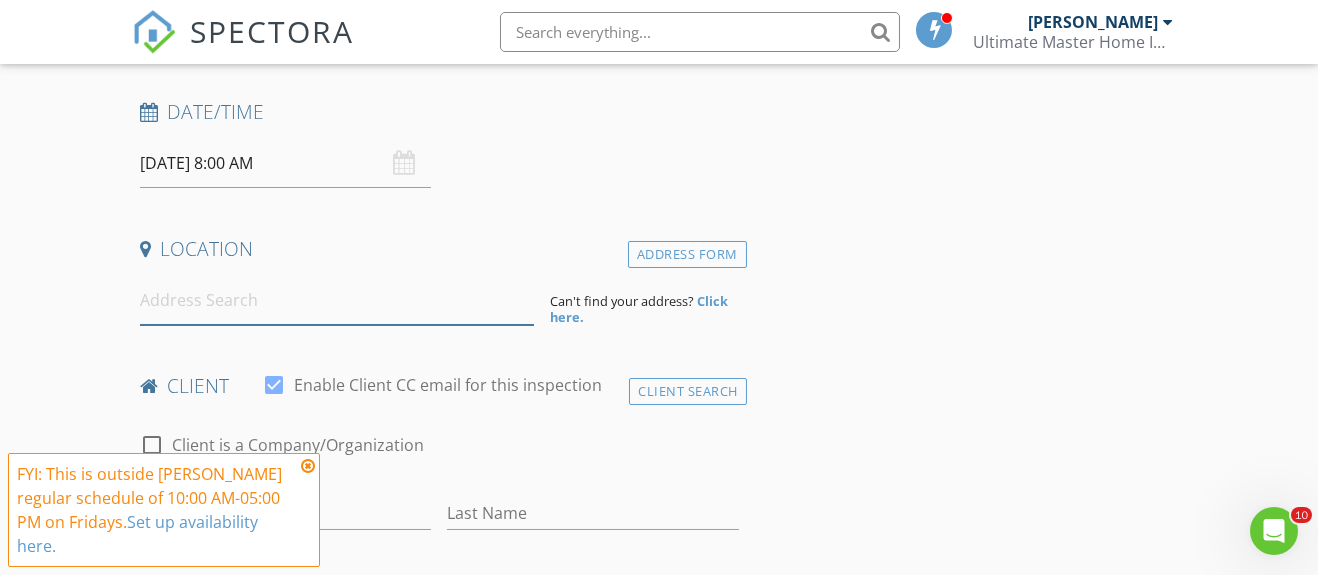scroll, scrollTop: 355, scrollLeft: 0, axis: vertical 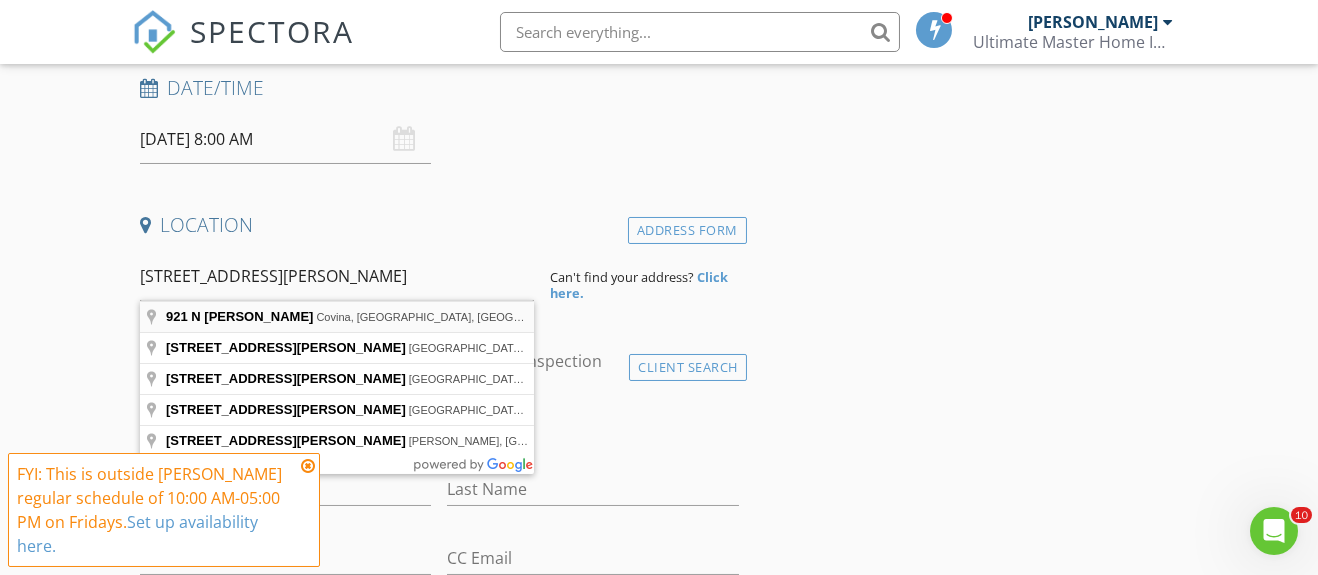 type on "921 N Cummings Rd, Covina, CA, USA" 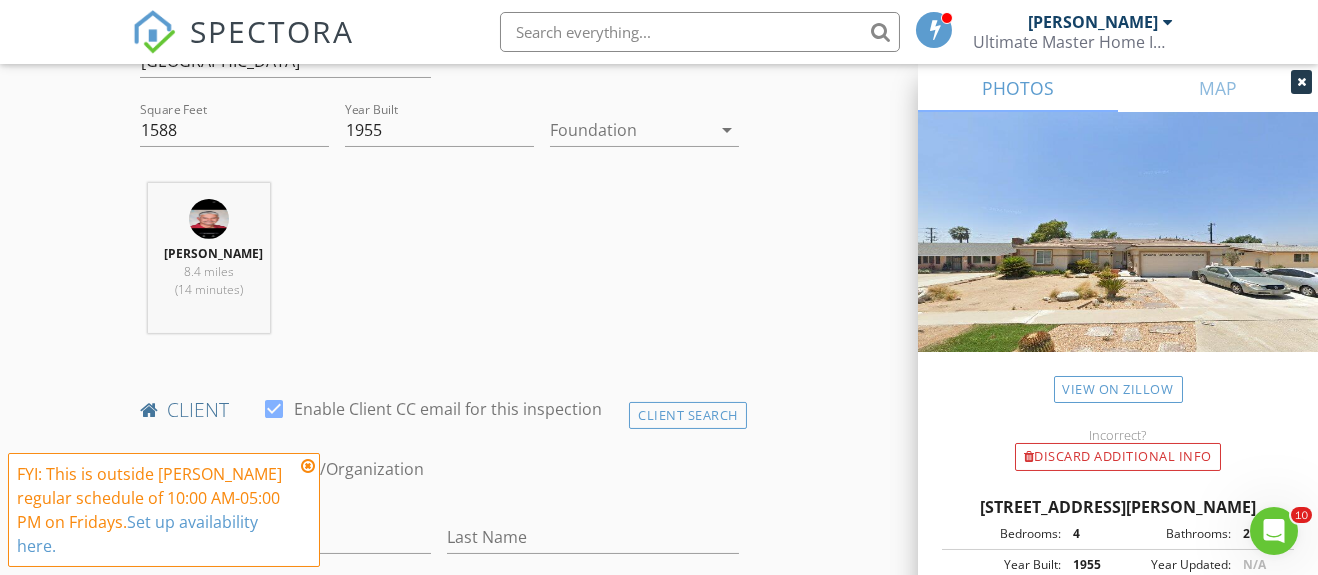 scroll, scrollTop: 718, scrollLeft: 0, axis: vertical 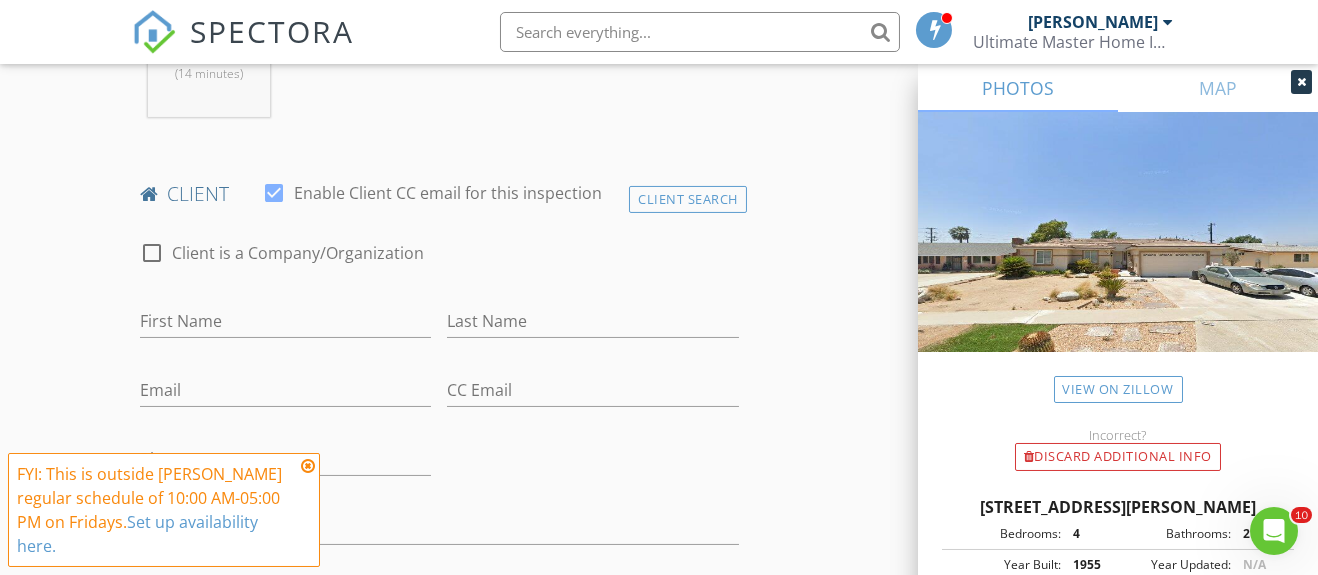 click on "check_box_outline_blank Client is a Company/Organization" at bounding box center (439, 263) 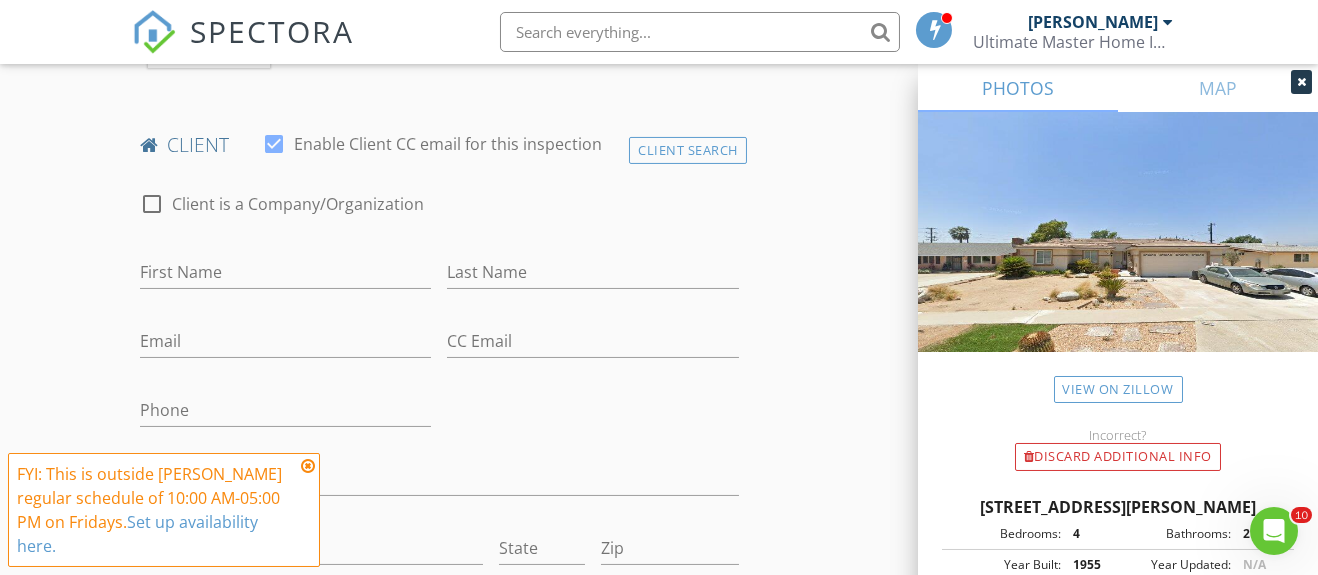 scroll, scrollTop: 985, scrollLeft: 0, axis: vertical 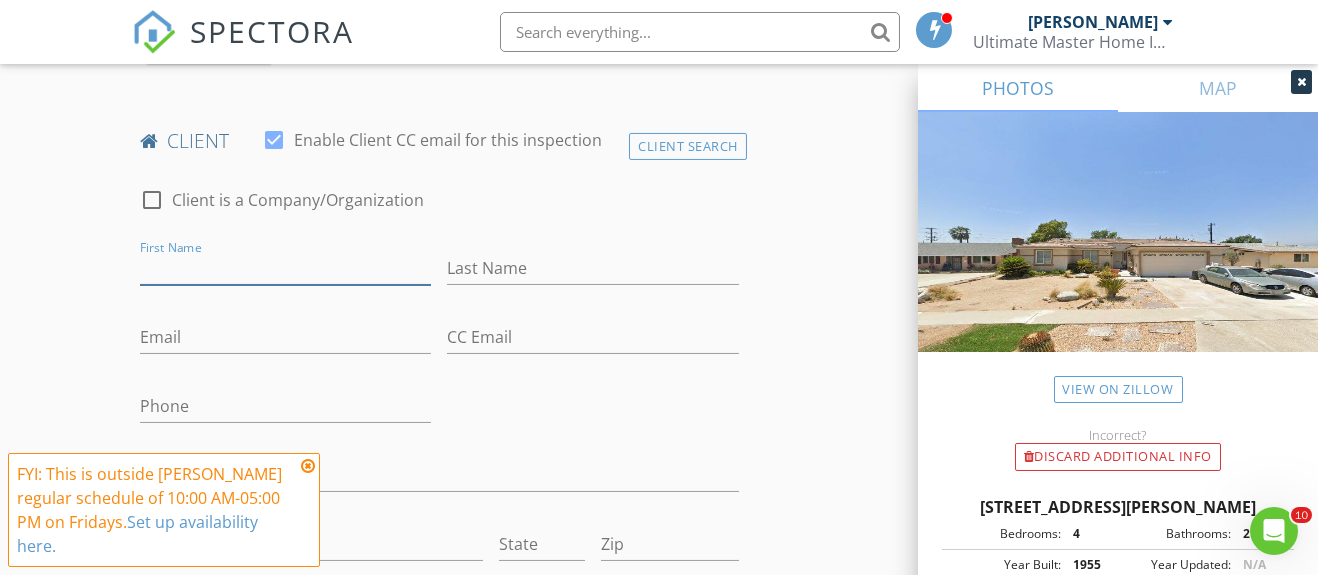 click on "First Name" at bounding box center (286, 268) 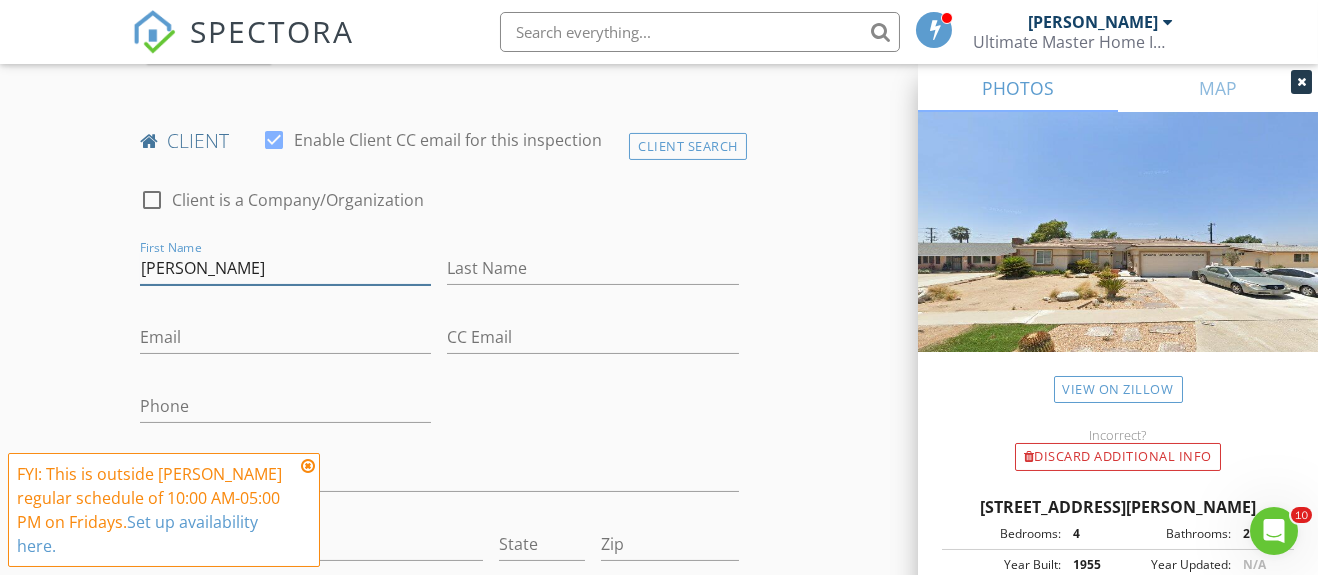 type on "Teri" 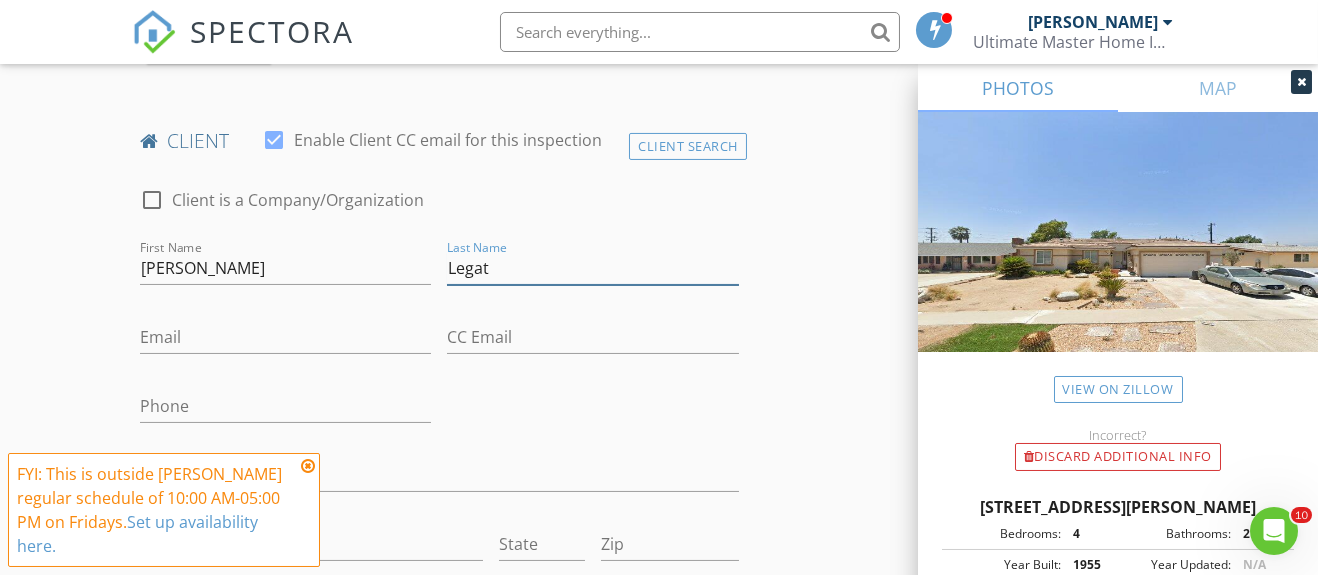 type on "Legat" 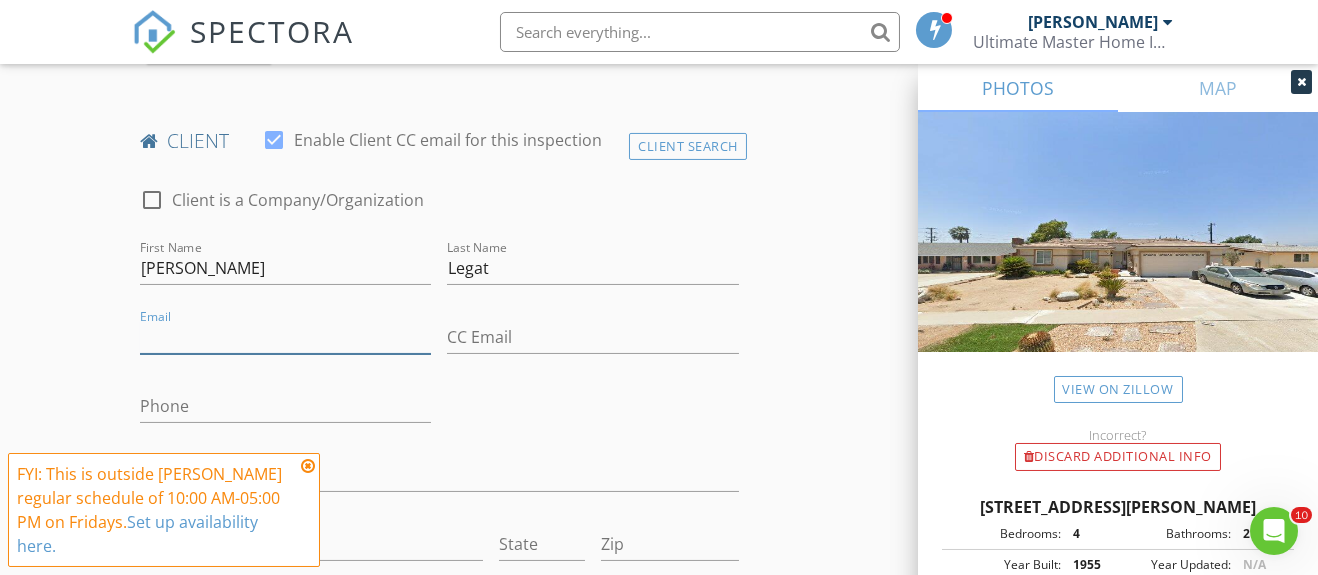 click on "Email" at bounding box center (286, 337) 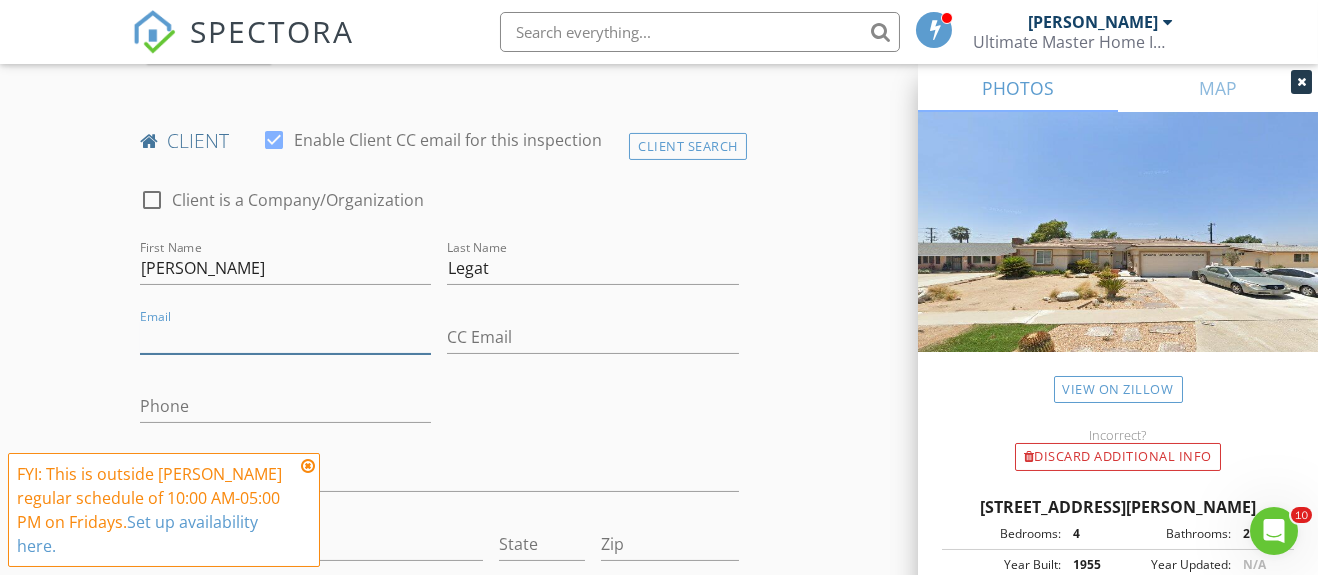 type on "T" 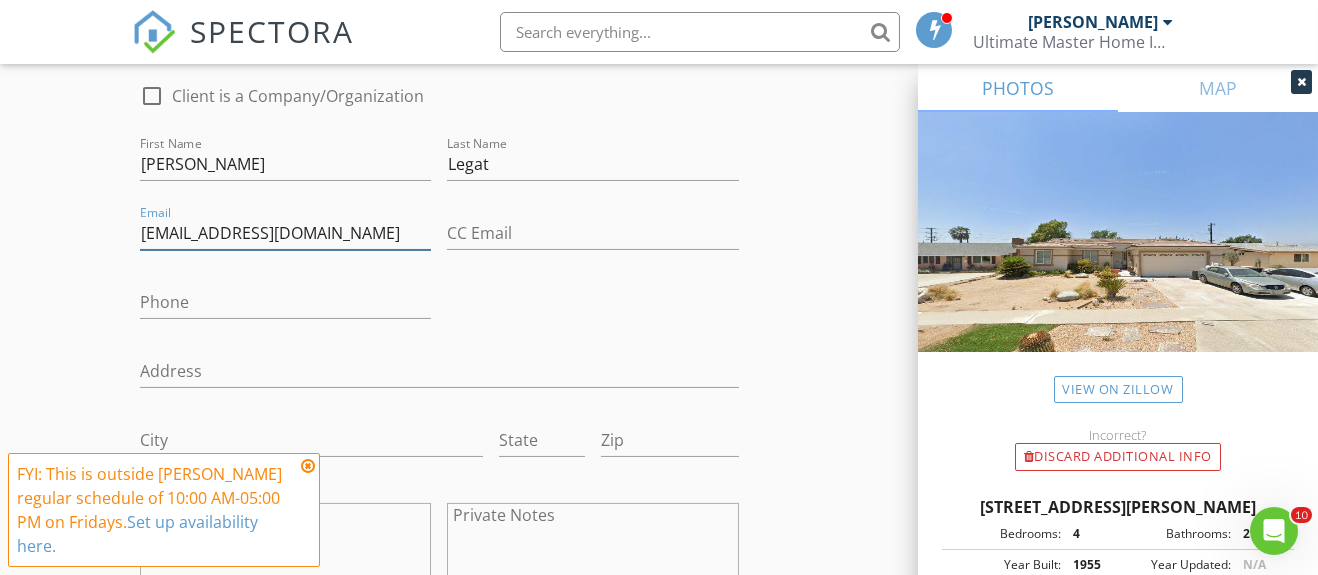 scroll, scrollTop: 1081, scrollLeft: 0, axis: vertical 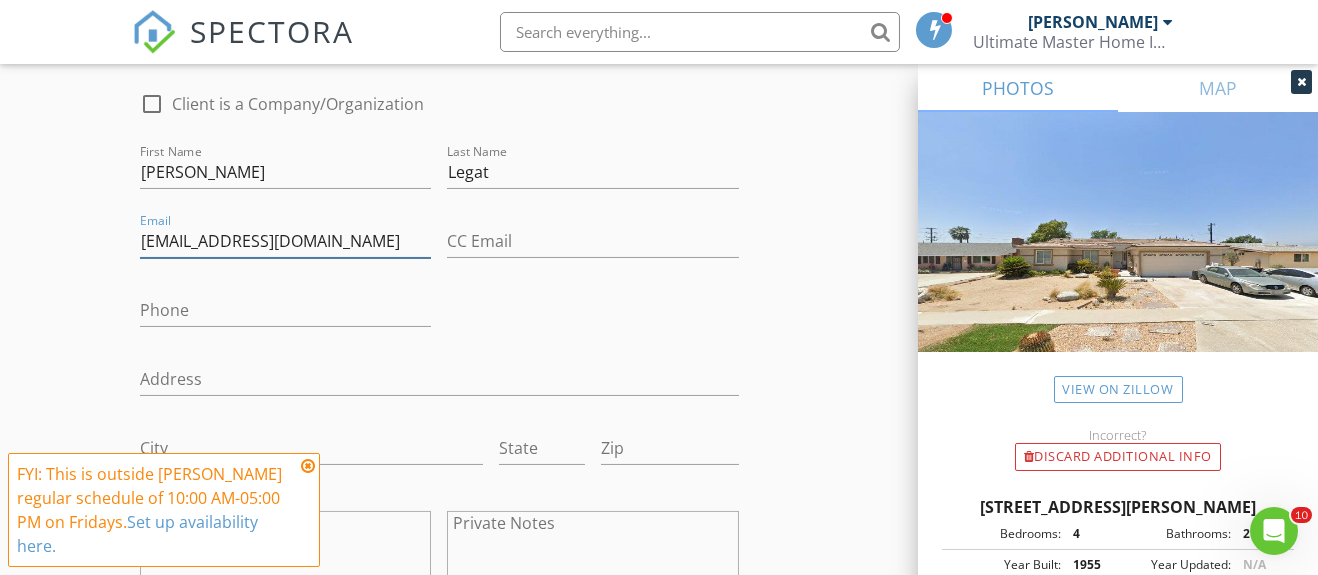 type on "terilegat@gmail.com" 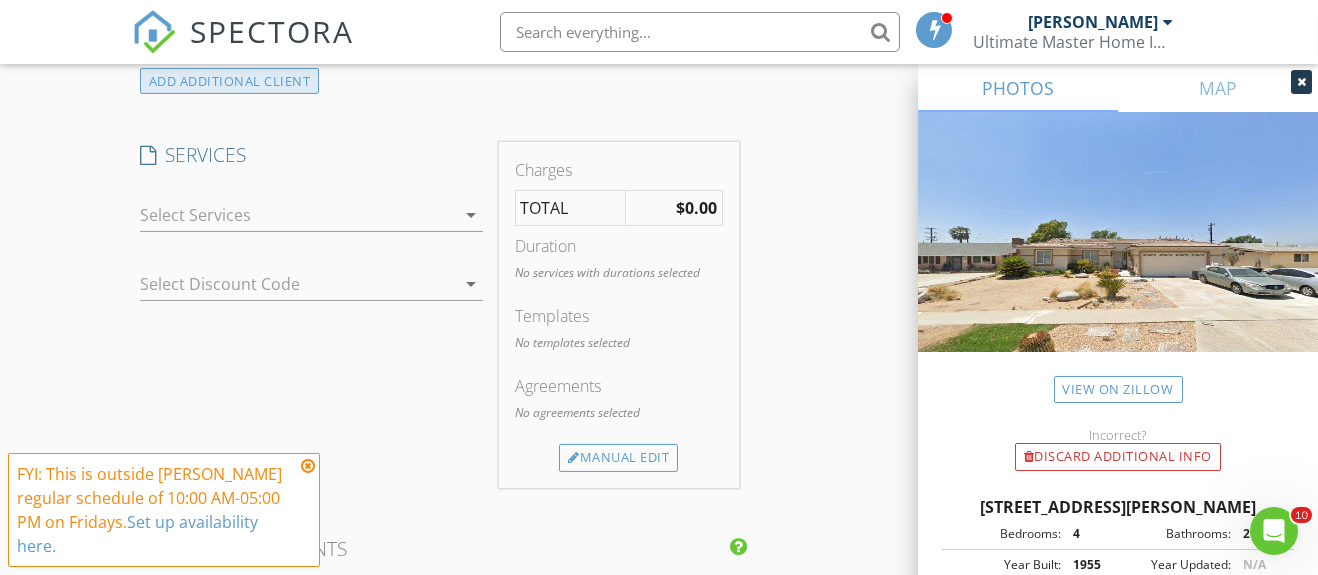 scroll, scrollTop: 1659, scrollLeft: 0, axis: vertical 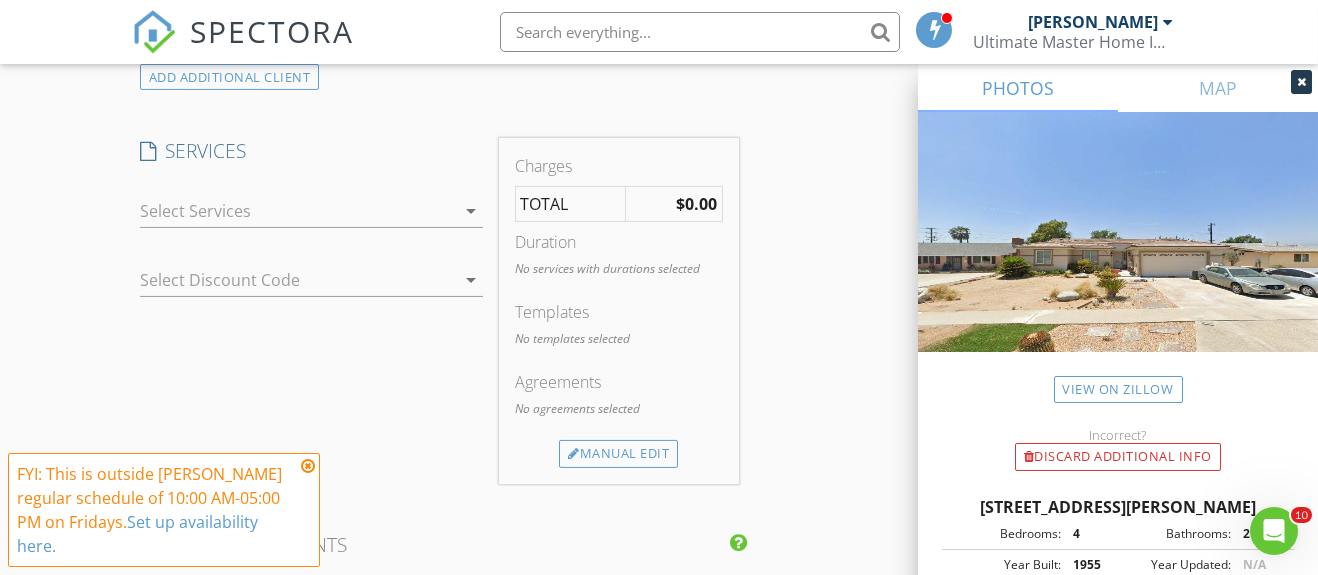 type on "626-510-4400" 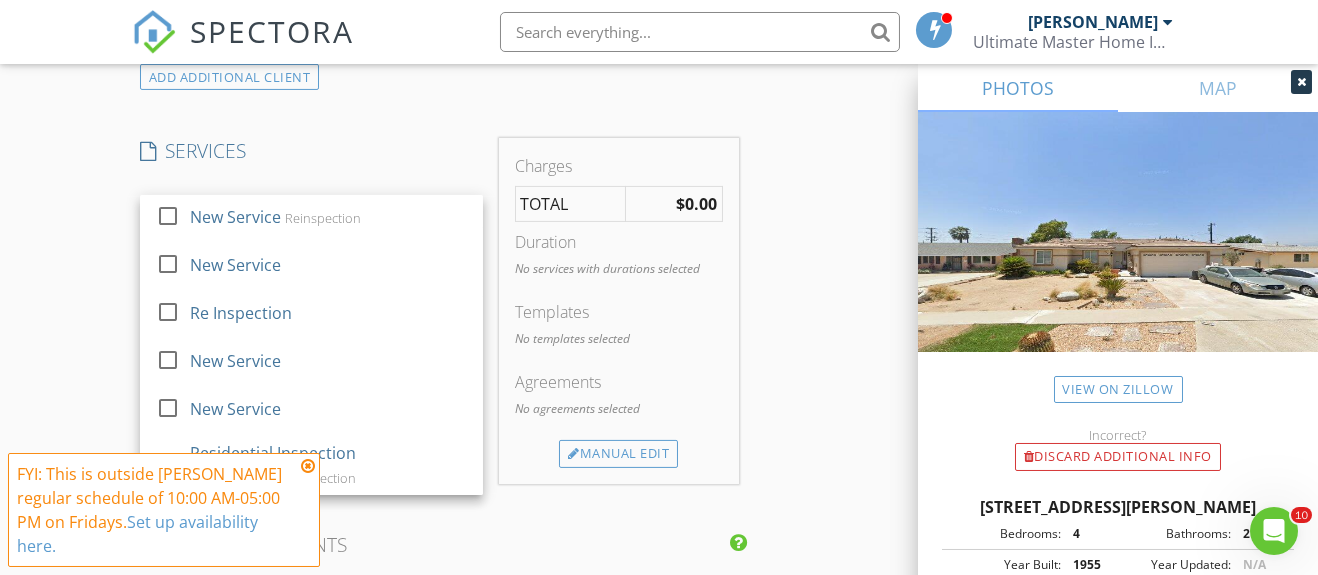 scroll, scrollTop: 100, scrollLeft: 0, axis: vertical 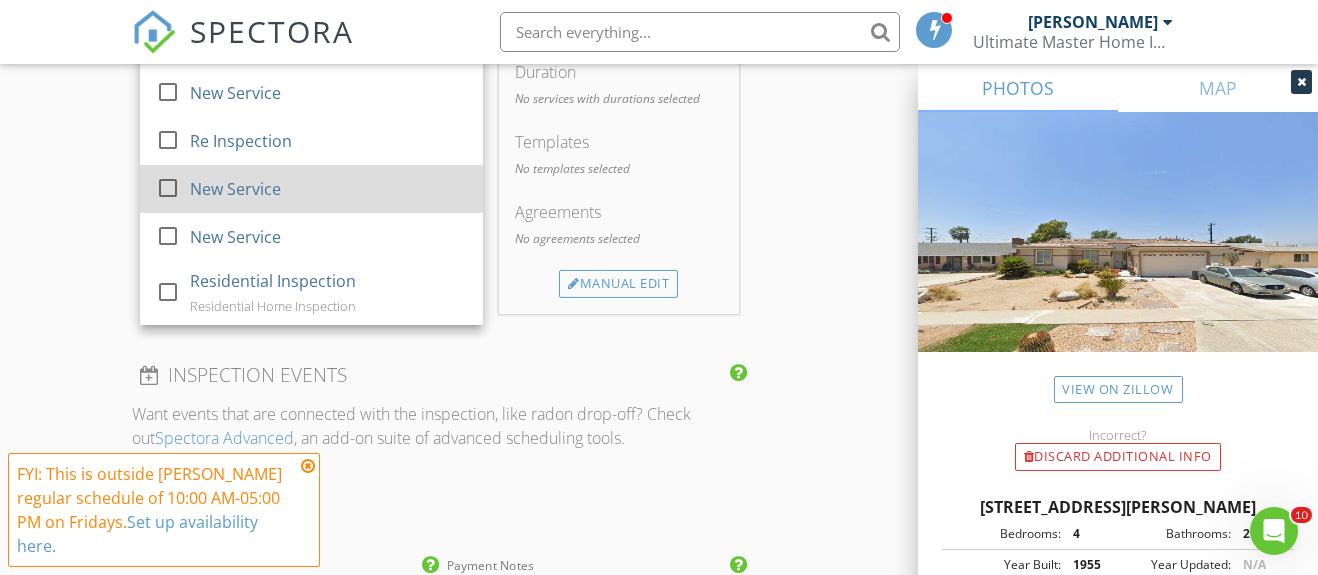 click at bounding box center [168, 187] 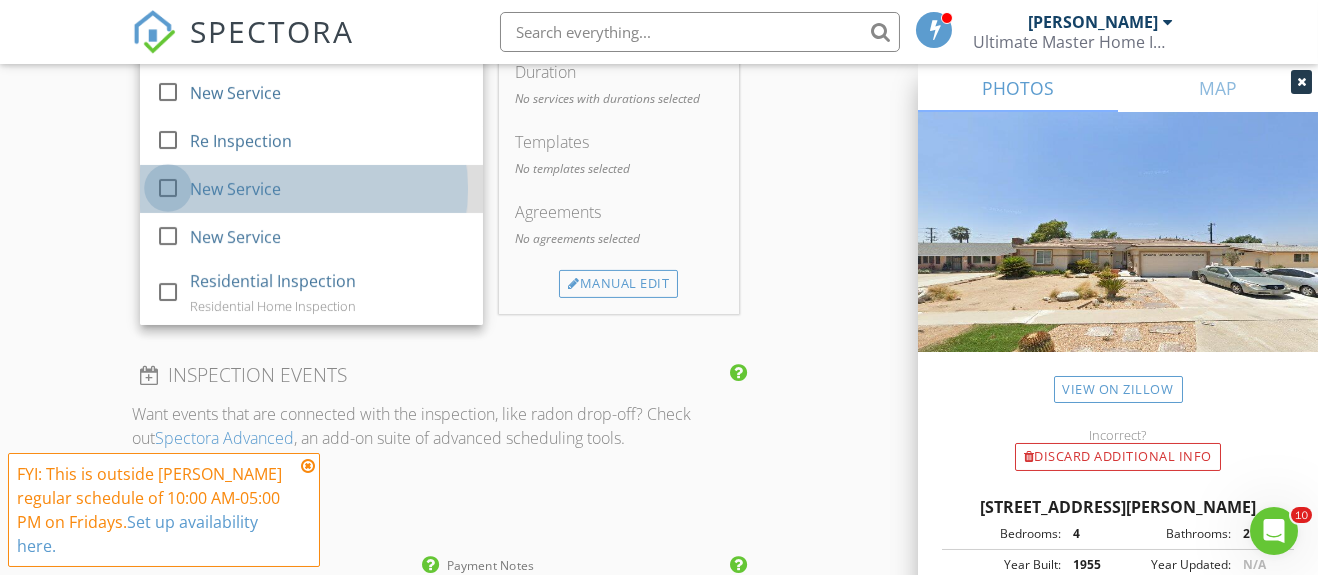 click at bounding box center [168, 187] 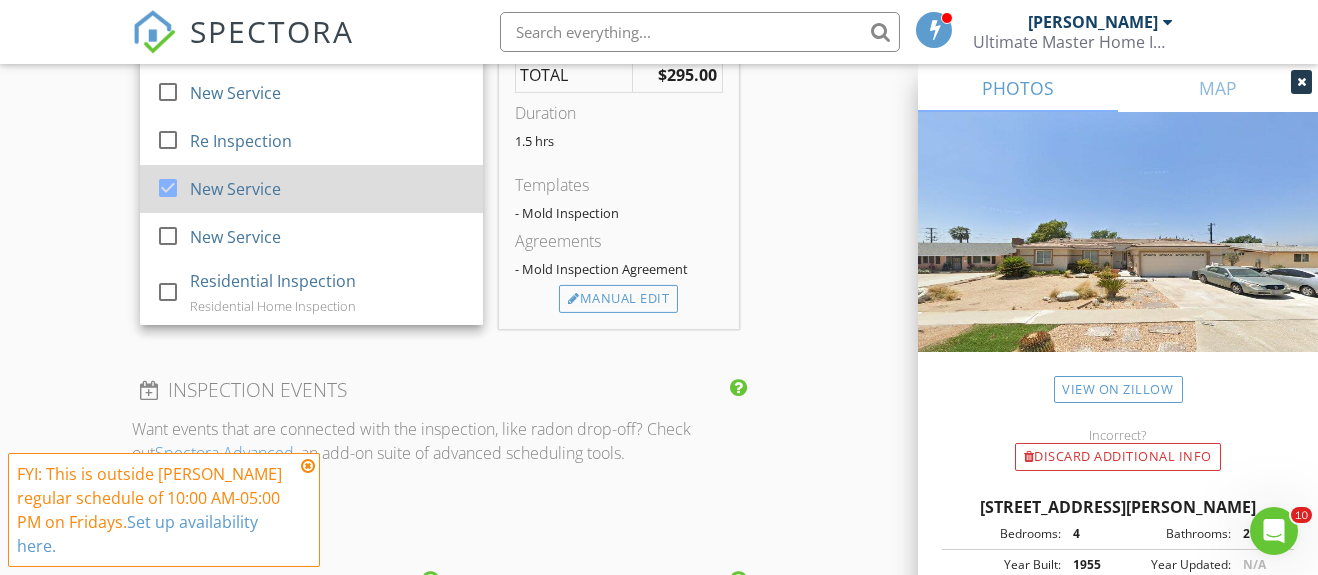 scroll, scrollTop: 3272, scrollLeft: 0, axis: vertical 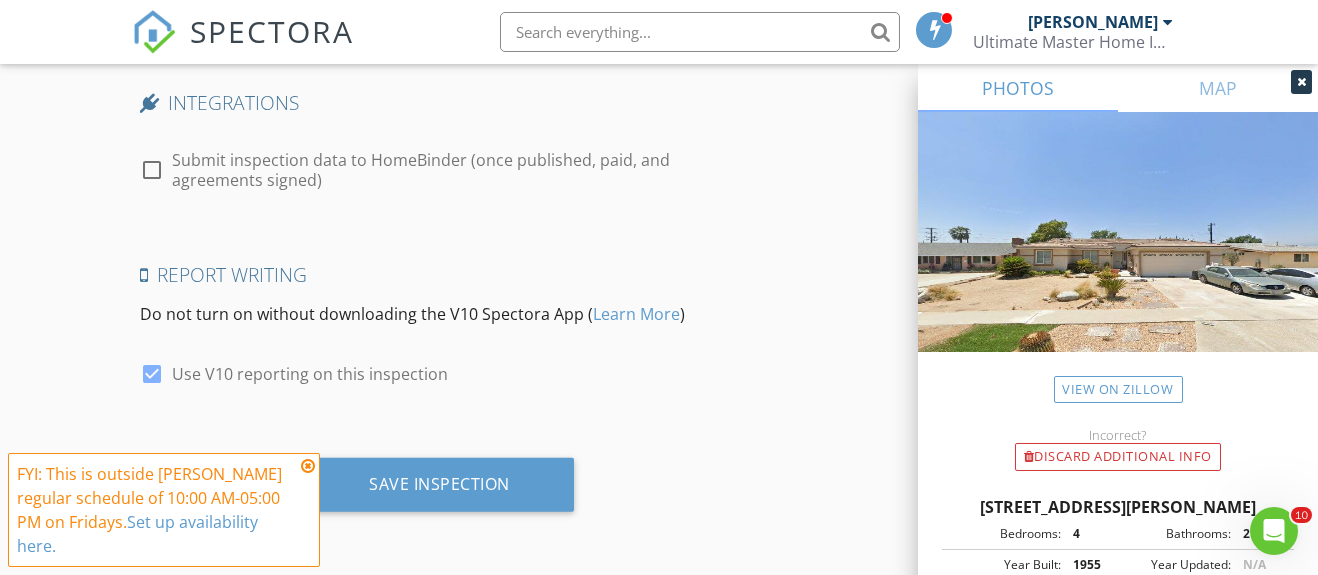 click at bounding box center (152, 170) 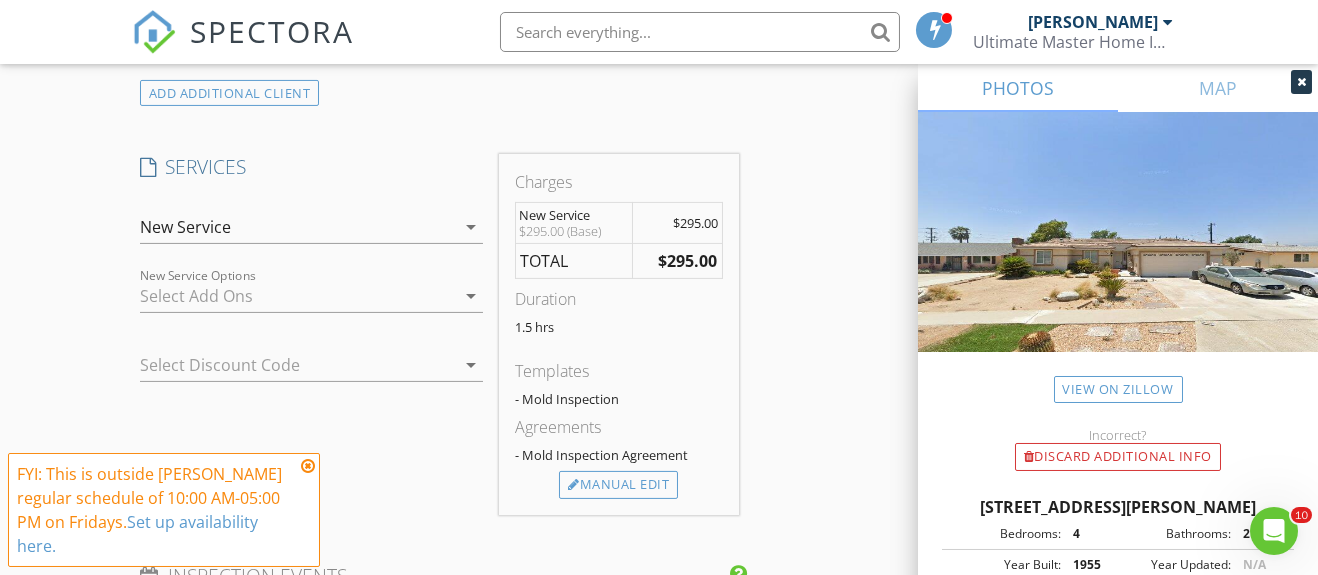 scroll, scrollTop: 1650, scrollLeft: 0, axis: vertical 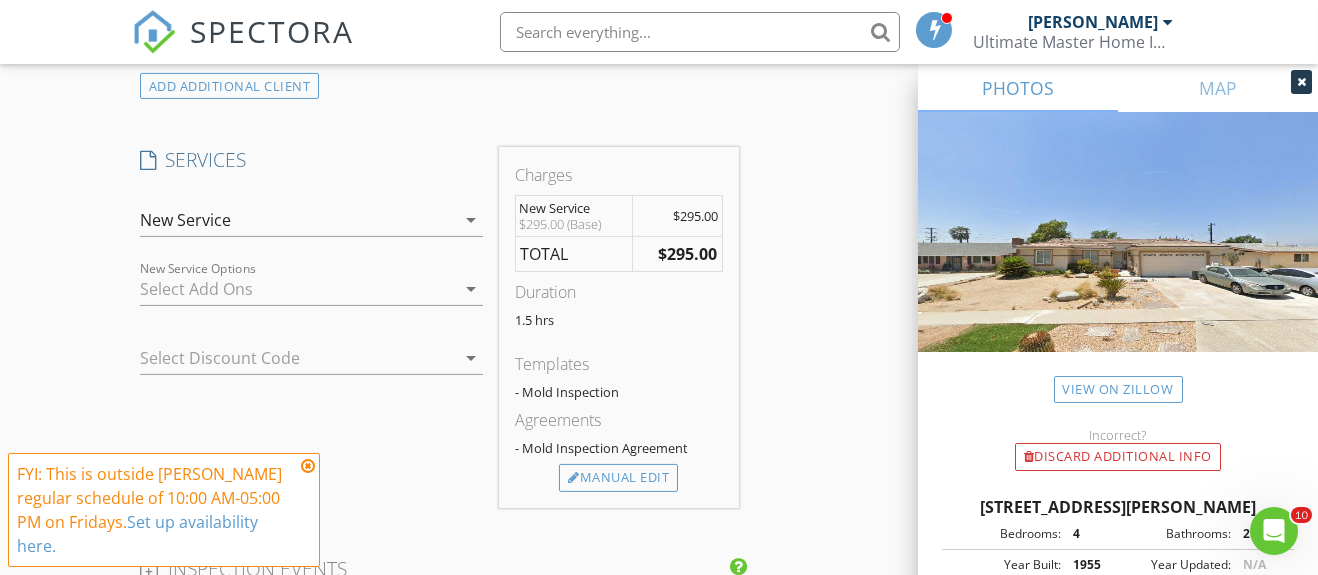click on "INSPECTOR(S)
check_box   Robert Gonzalez   PRIMARY   Robert Gonzalez arrow_drop_down   check_box_outline_blank Robert Gonzalez specifically requested
Date/Time
07/11/2025 8:00 AM
Location
Address Search       Address 921 N Cummings Rd   Unit   City Covina   State CA   Zip 91724   County Los Angeles     Square Feet 1588   Year Built 1955   Foundation arrow_drop_down     Robert Gonzalez     8.4 miles     (14 minutes)
client
check_box Enable Client CC email for this inspection   Client Search     check_box_outline_blank Client is a Company/Organization     First Name Teri   Last Name Legat   Email terilegat@gmail.com   CC Email   Phone 626-510-4400   Address   City   State   Zip       Notes   Private Notes
ADD ADDITIONAL client
SERVICES
check_box_outline_blank   Add On" at bounding box center (659, 381) 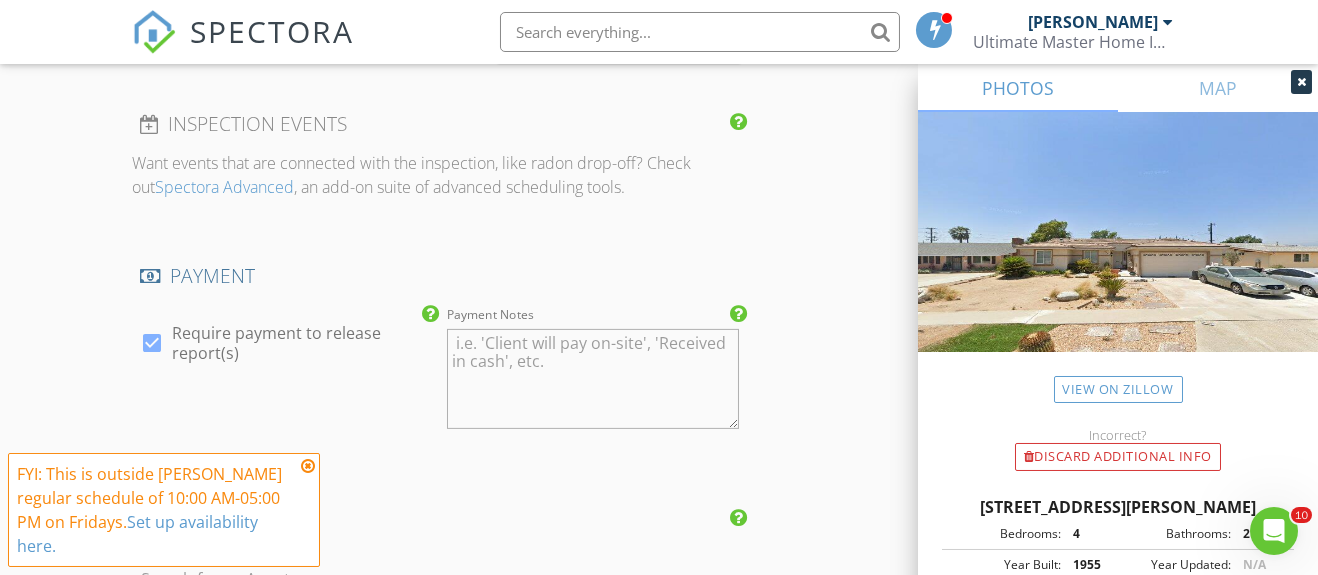 scroll, scrollTop: 2094, scrollLeft: 0, axis: vertical 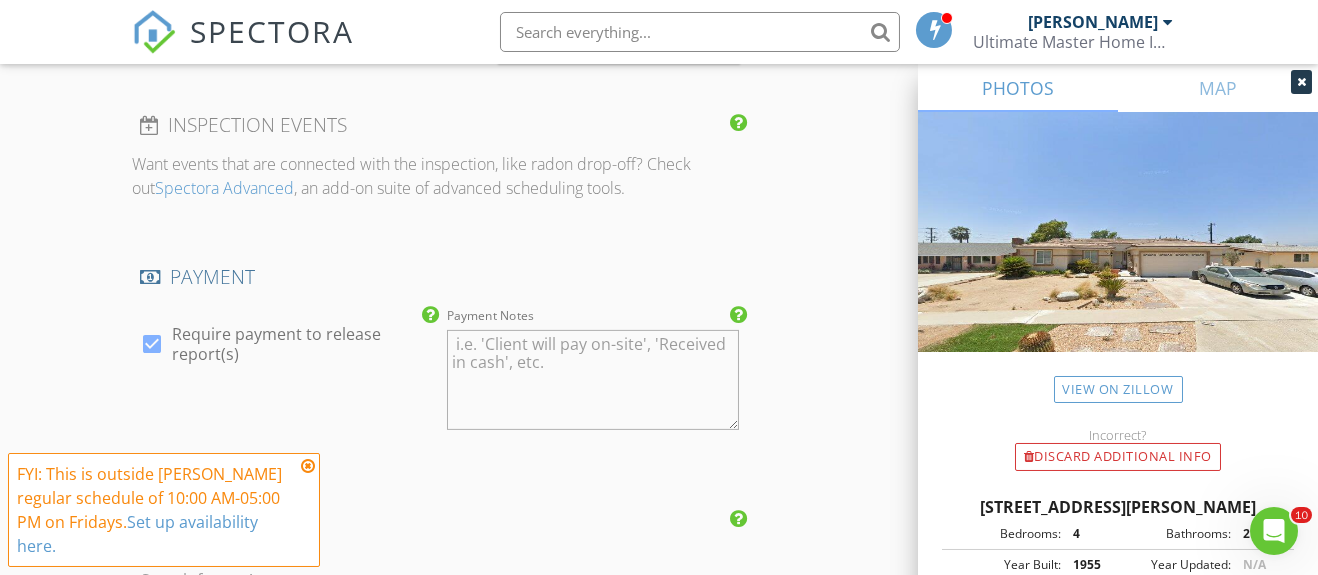 click on "Payment Notes" at bounding box center (593, 380) 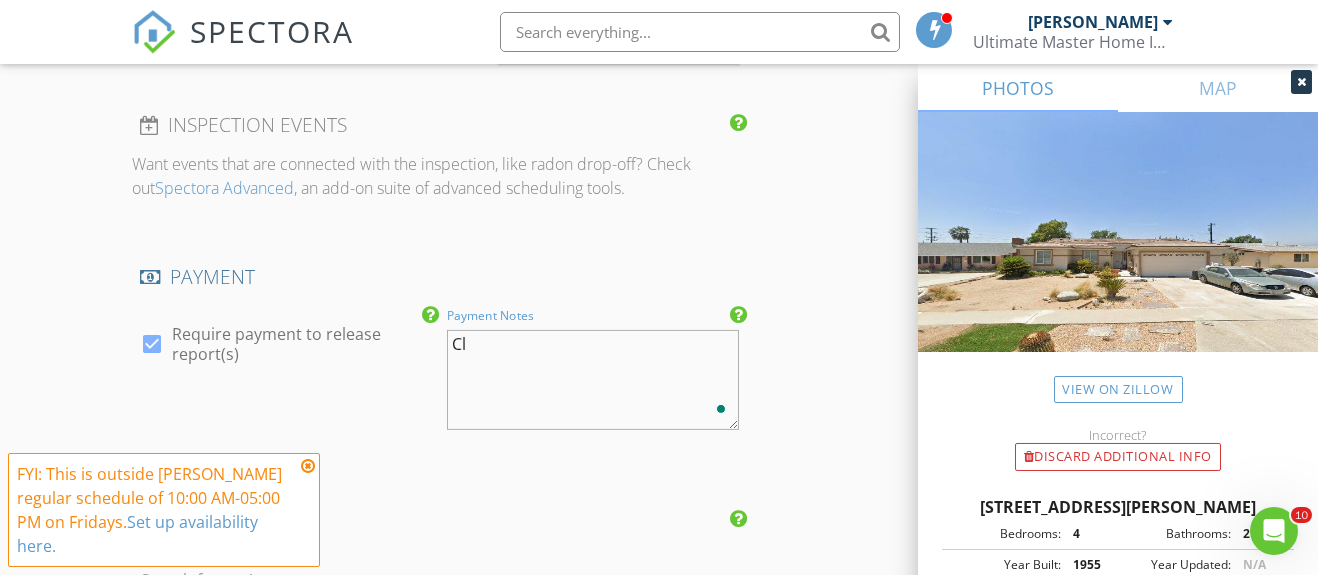 type on "C" 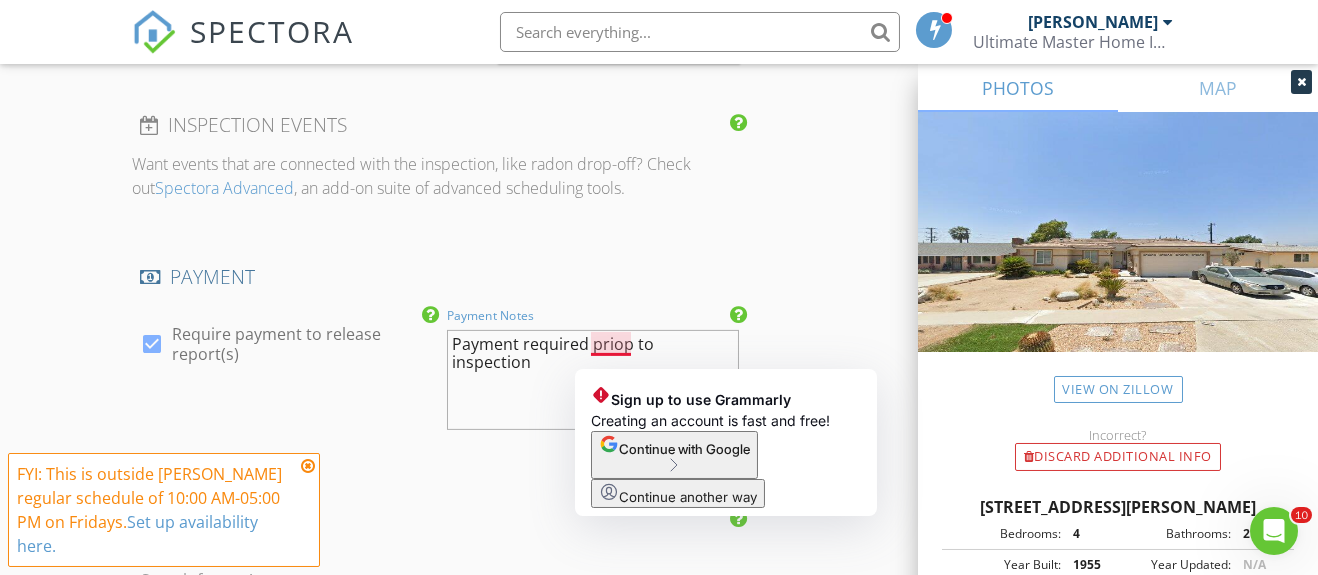 click on "Payment required priop to inspection" at bounding box center (593, 380) 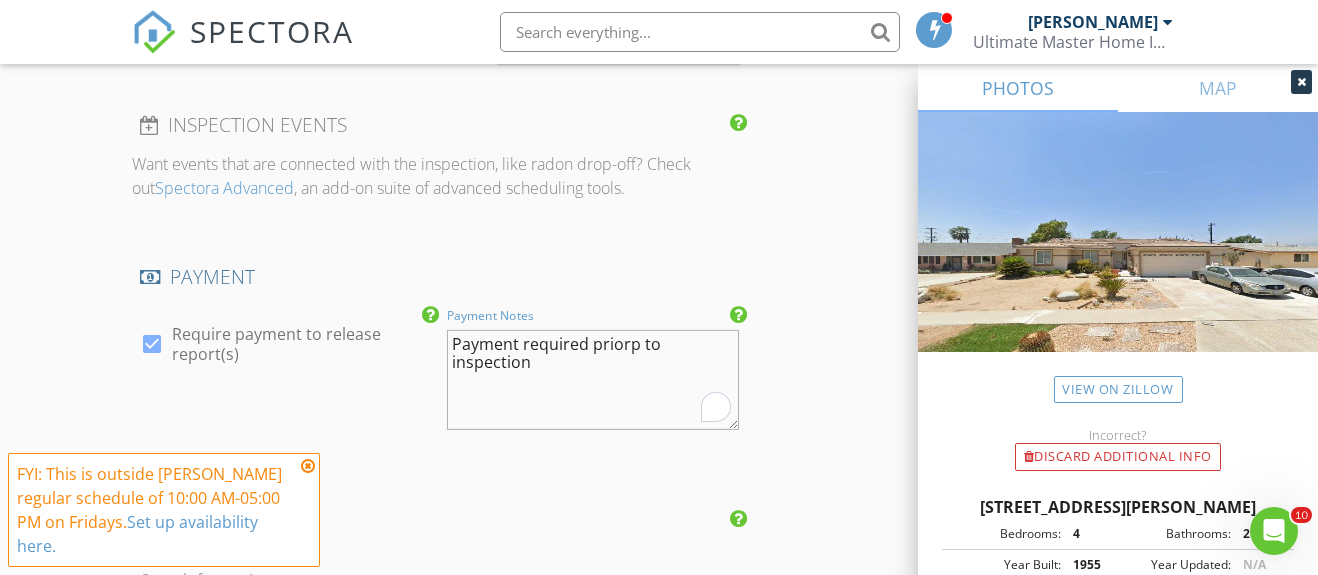click on "Payment required priorp to inspection" at bounding box center (593, 380) 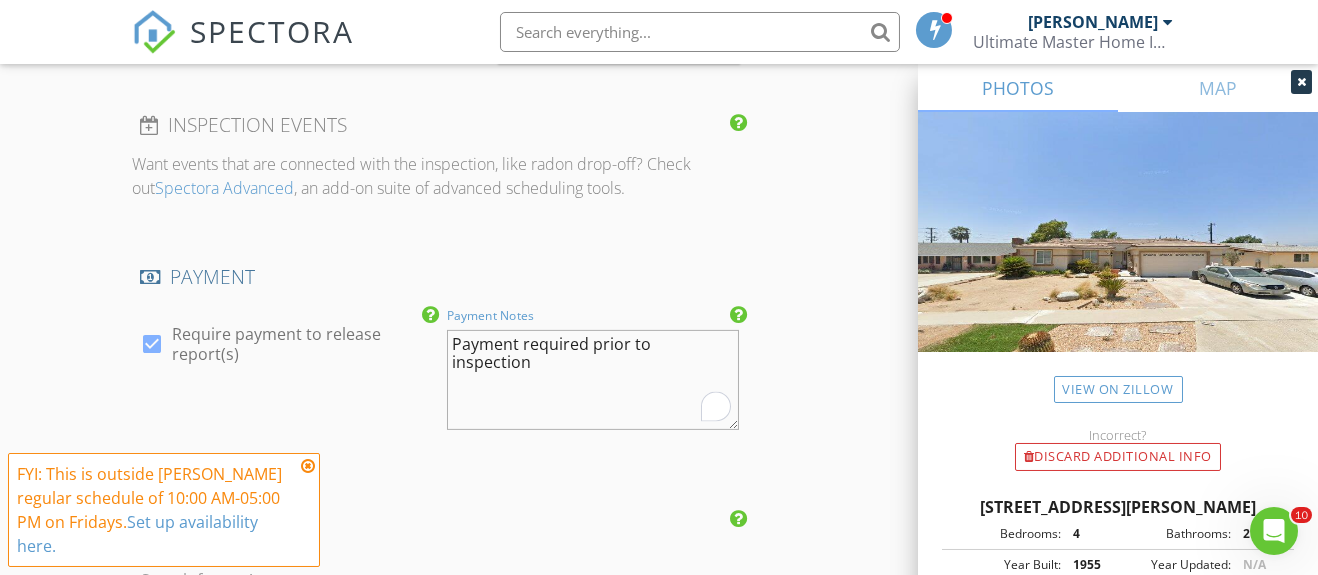 click on "Payment required prior to inspection" at bounding box center (593, 380) 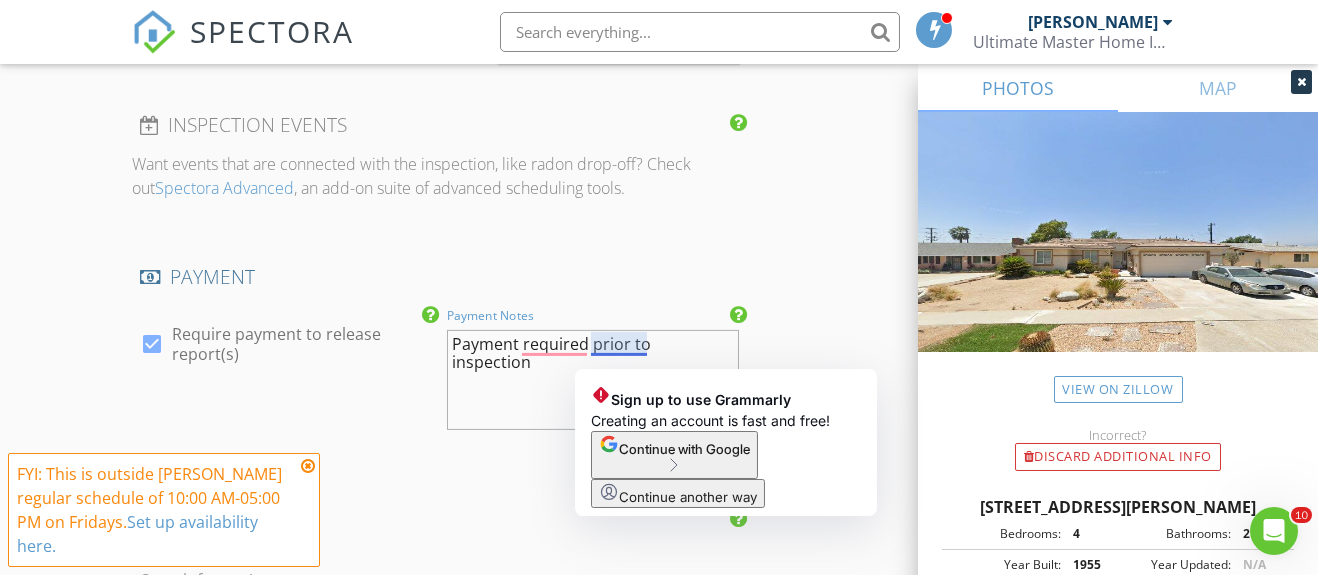 click on "Payment required prior to inspection" at bounding box center (593, 380) 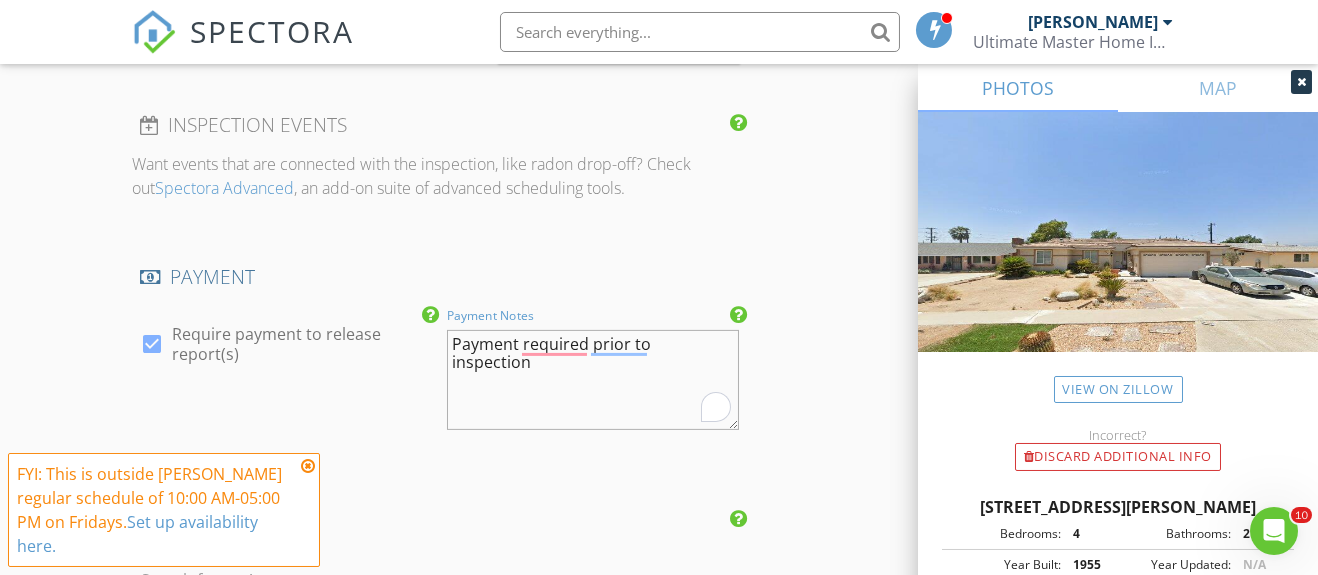 click on "Payment required prior to inspection" at bounding box center [593, 380] 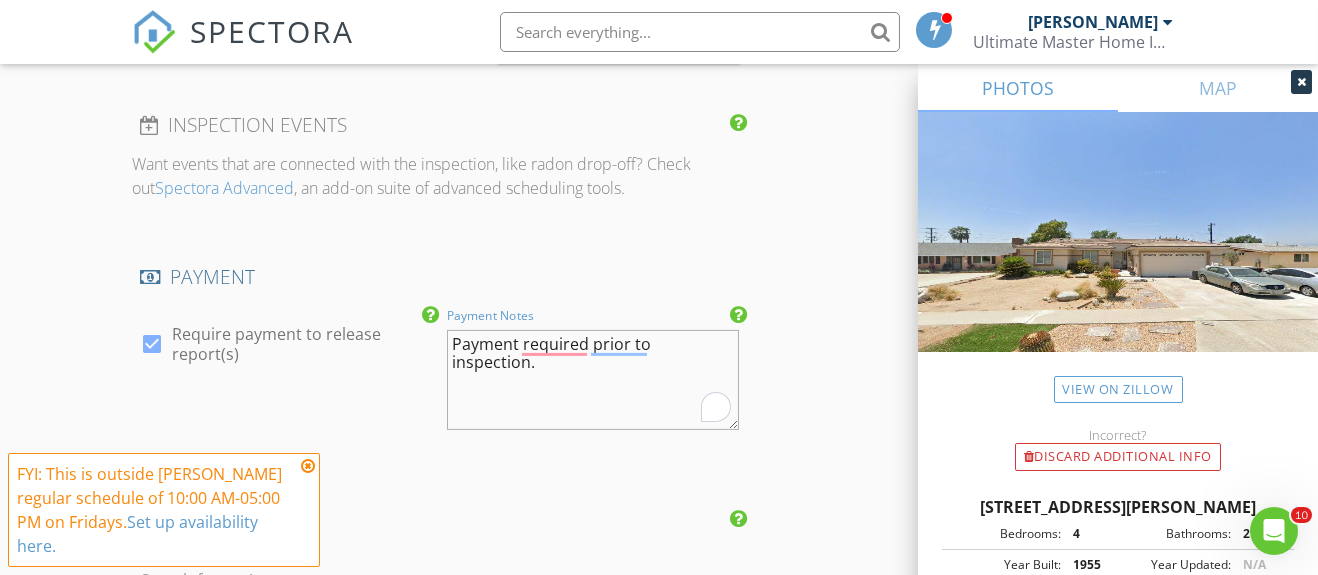 click on "Payment required prior to inspection." at bounding box center [593, 380] 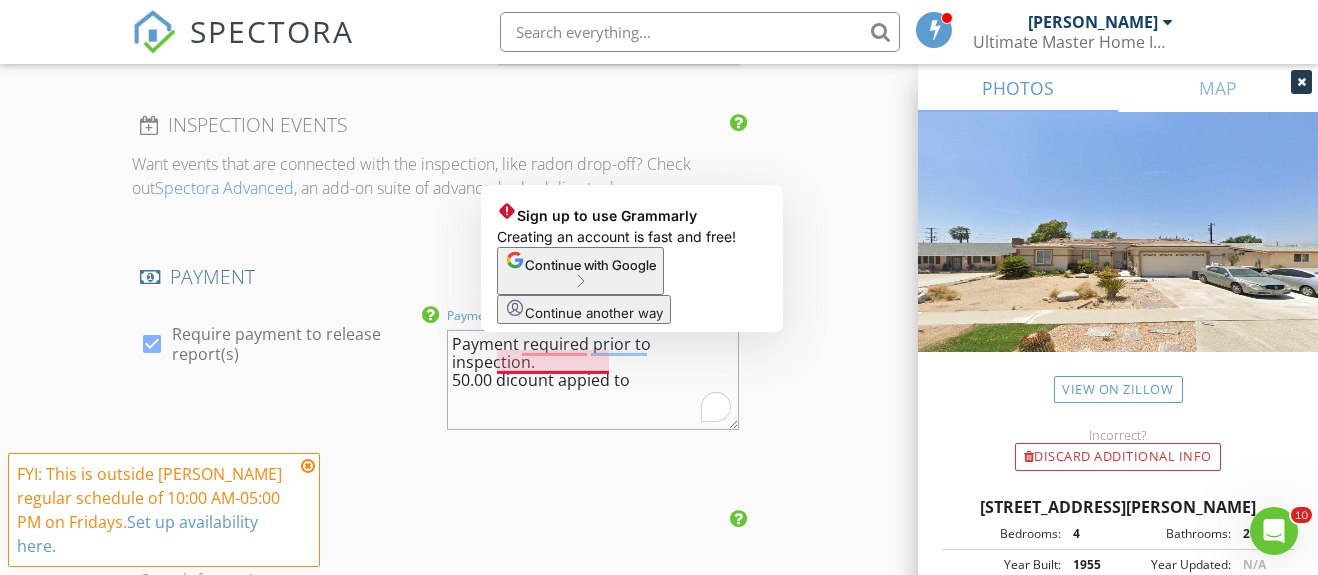 click on "Payment required prior to inspection.
50.00 dicount appied to" at bounding box center [593, 380] 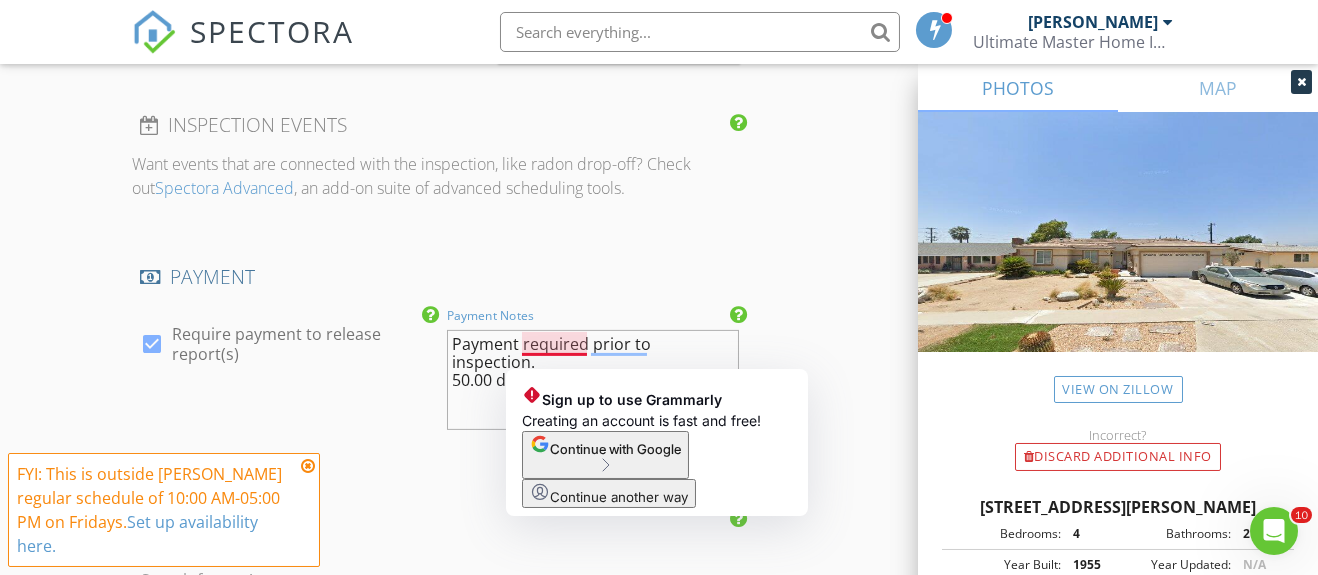 click on "Continue another way" 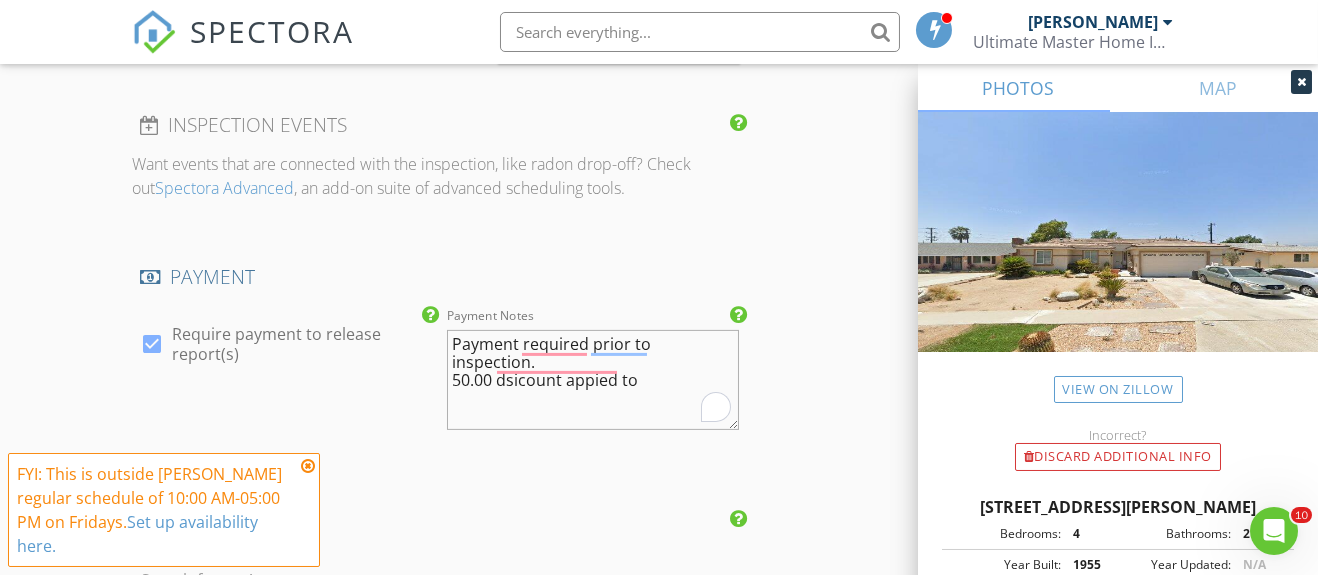click on "Payment required prior to inspection.
50.00 dsicount appied to" at bounding box center (593, 380) 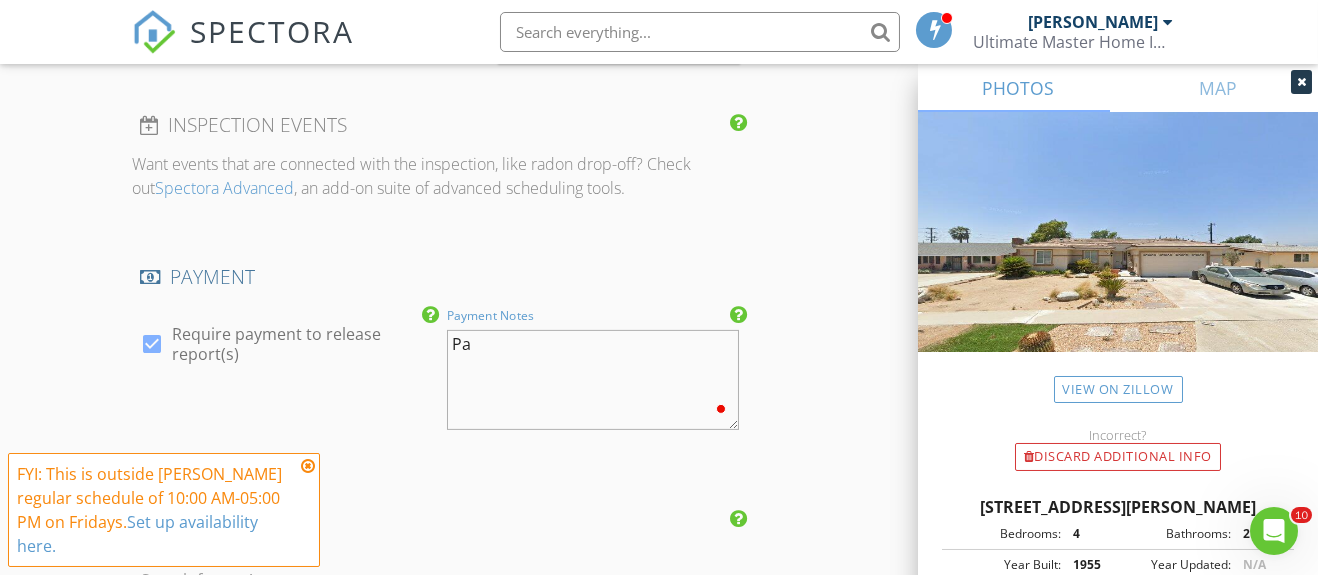 type on "P" 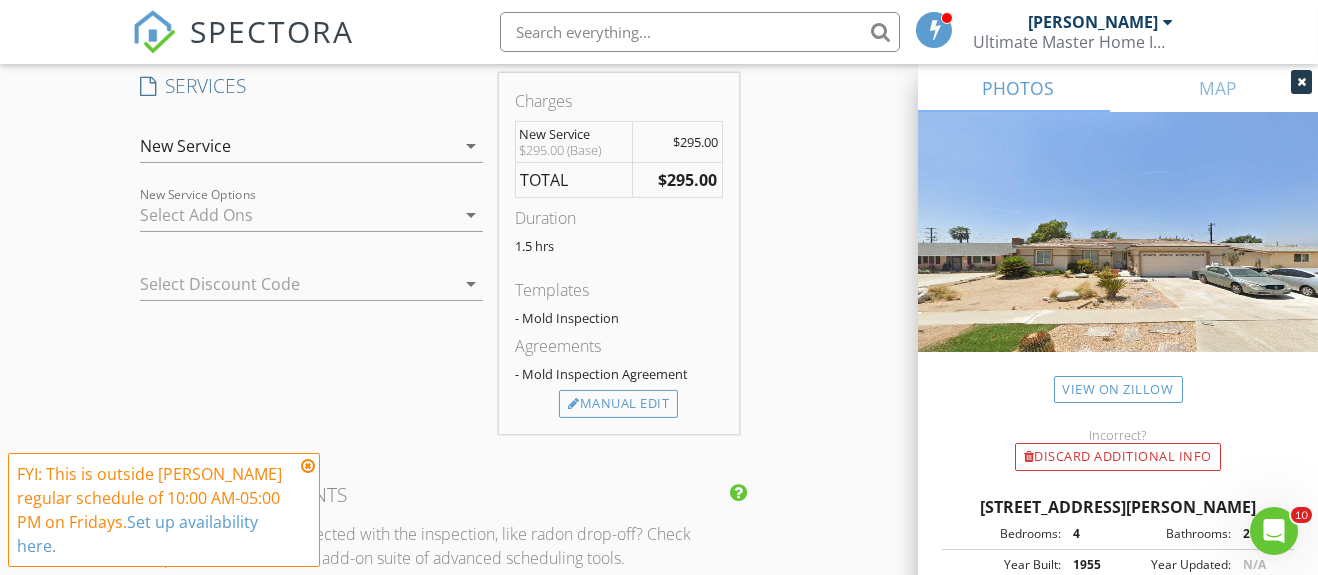 scroll, scrollTop: 1686, scrollLeft: 0, axis: vertical 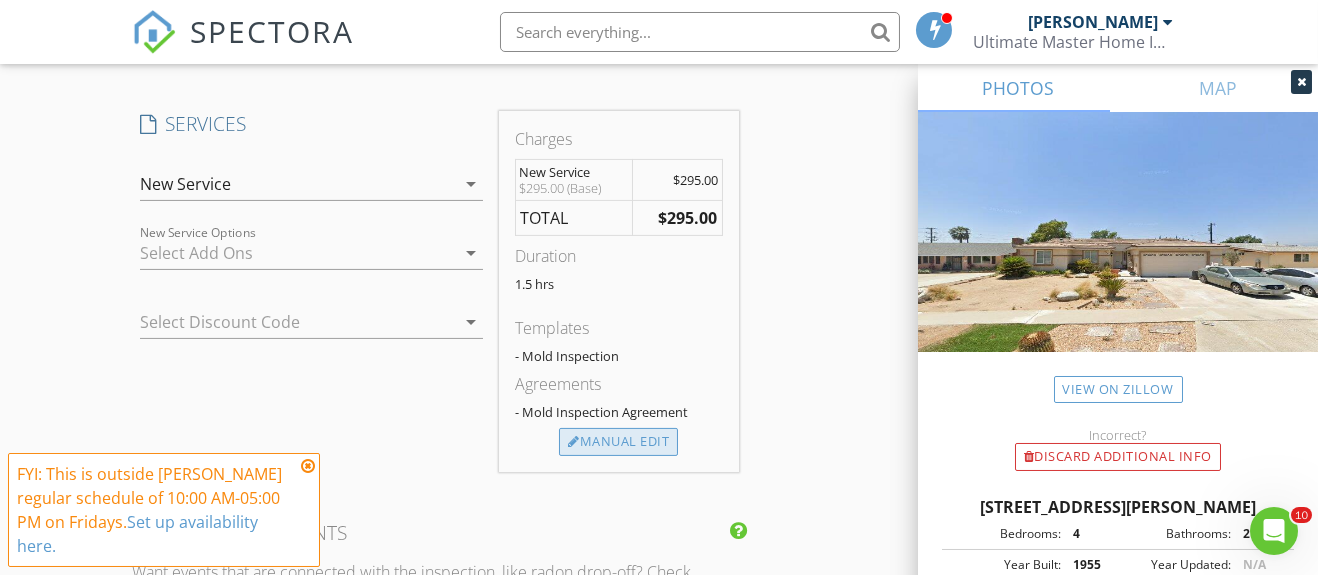 type on "cash or check accepted." 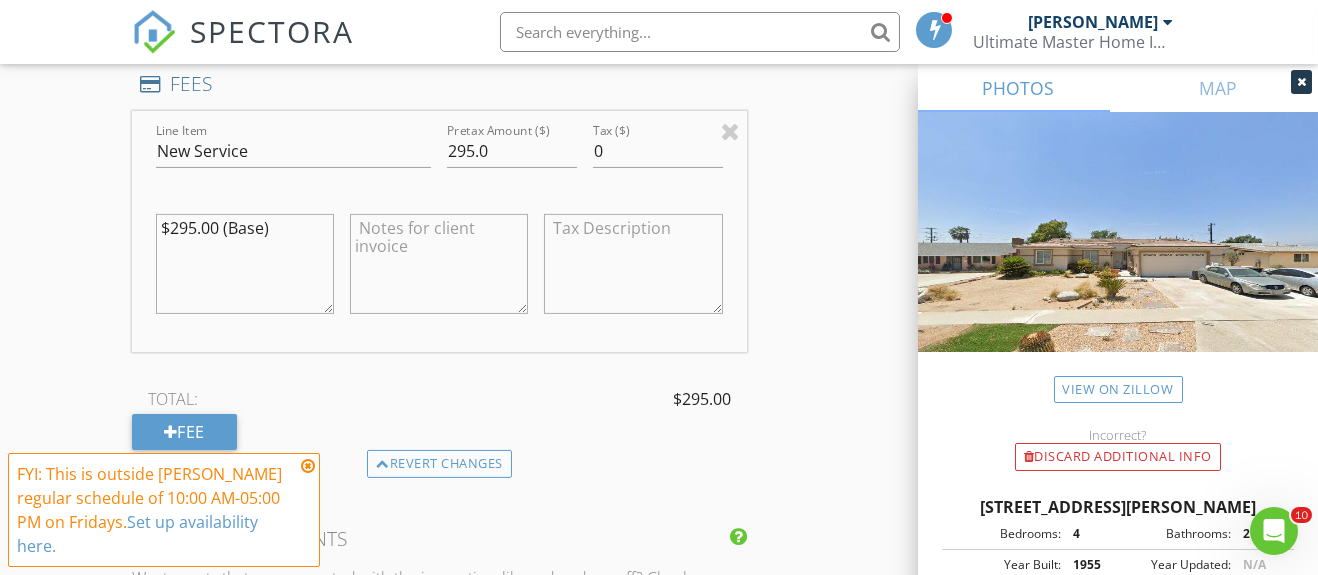 scroll, scrollTop: 1968, scrollLeft: 0, axis: vertical 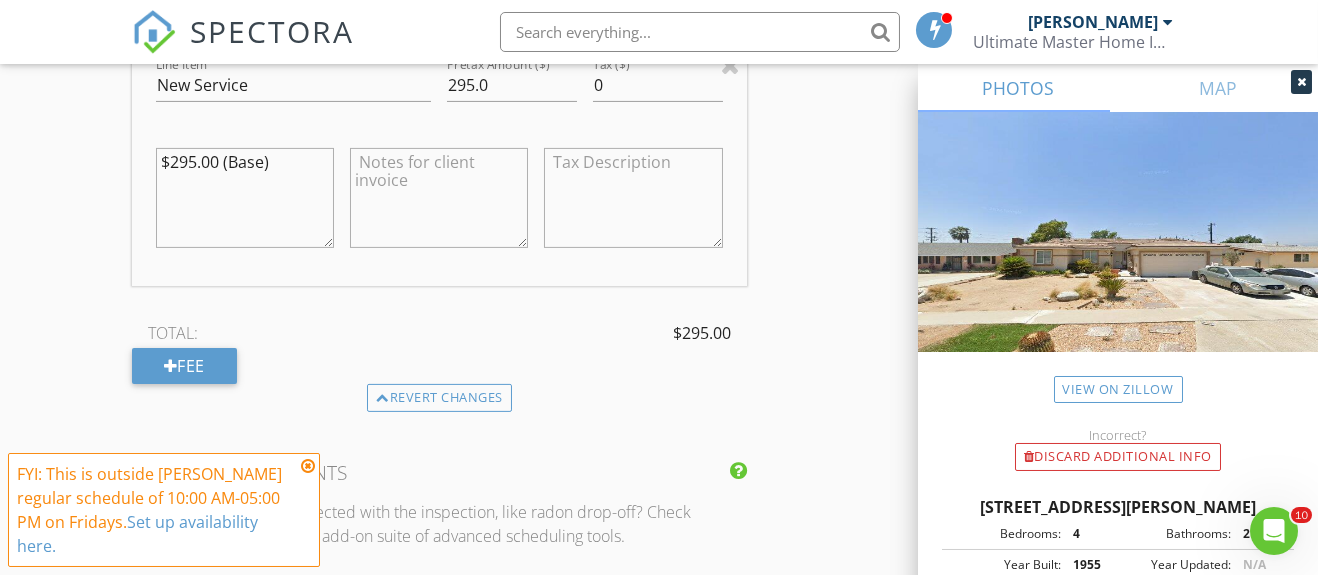 click at bounding box center [439, 198] 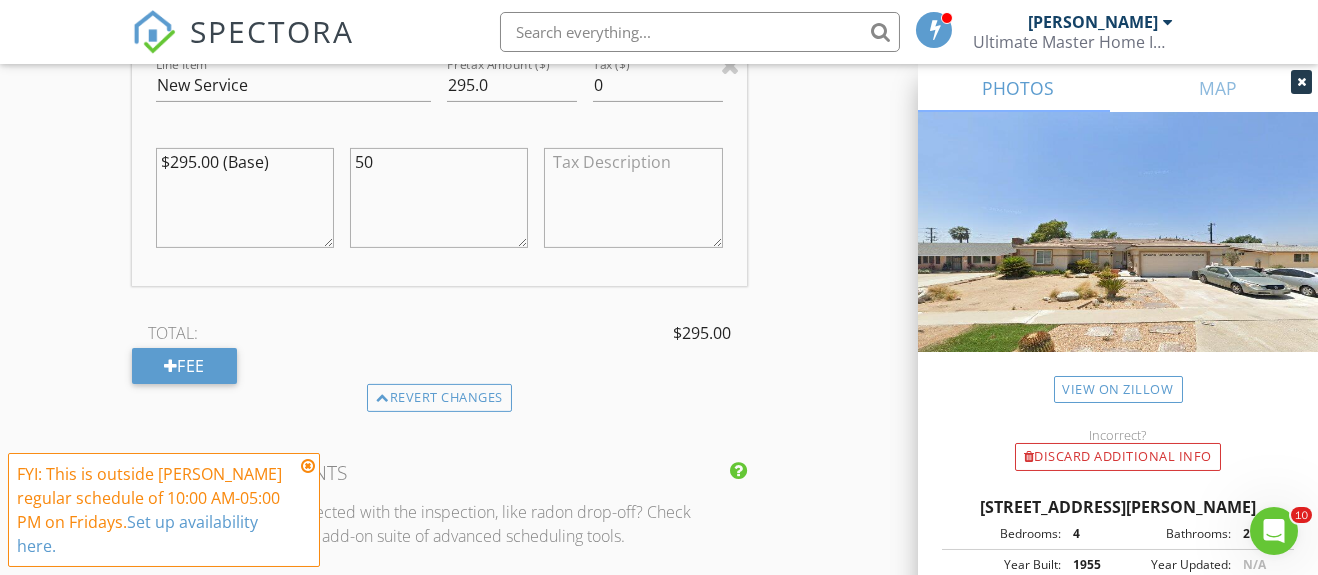 type on "5" 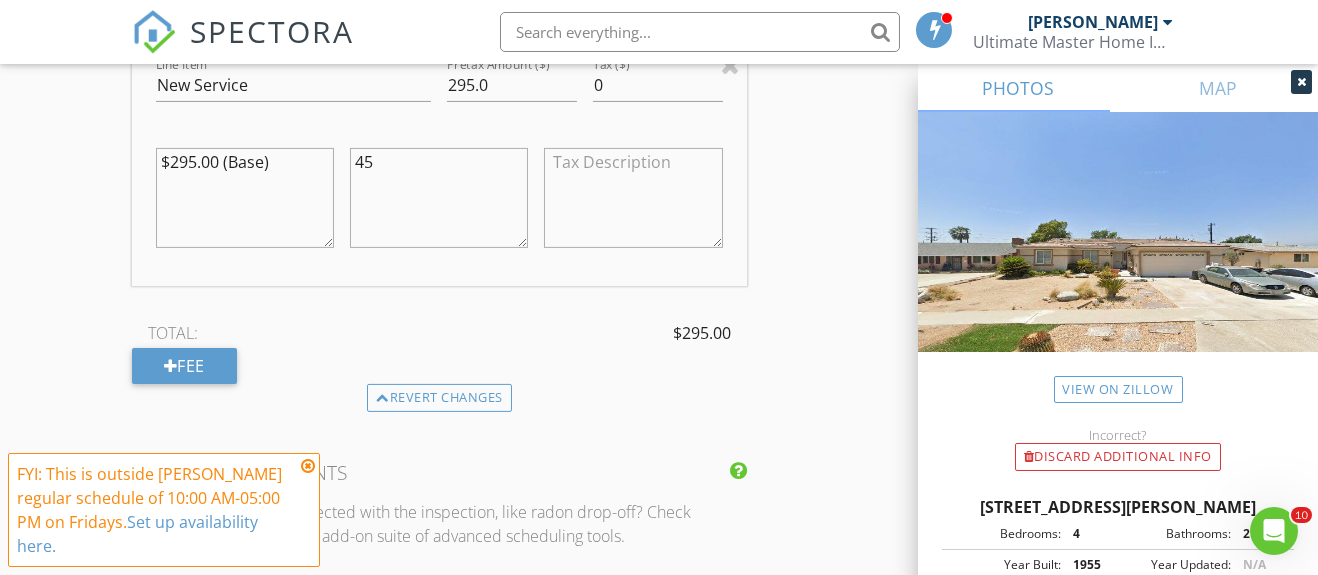 type on "4" 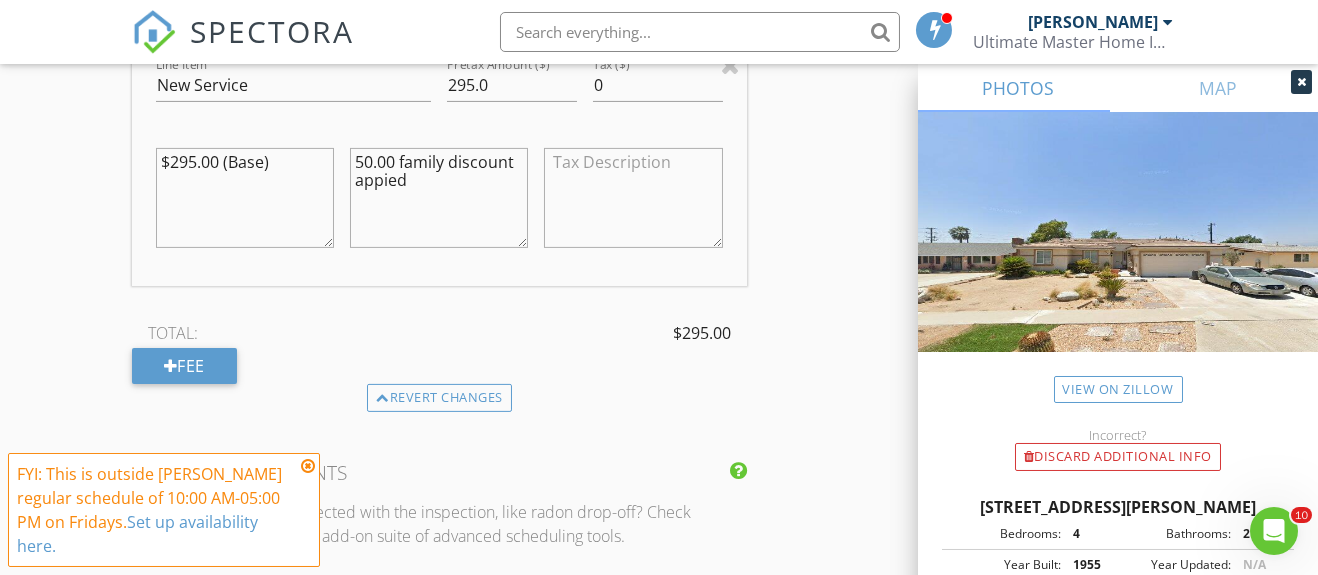 click on "50.00 family discount appied" at bounding box center [439, 198] 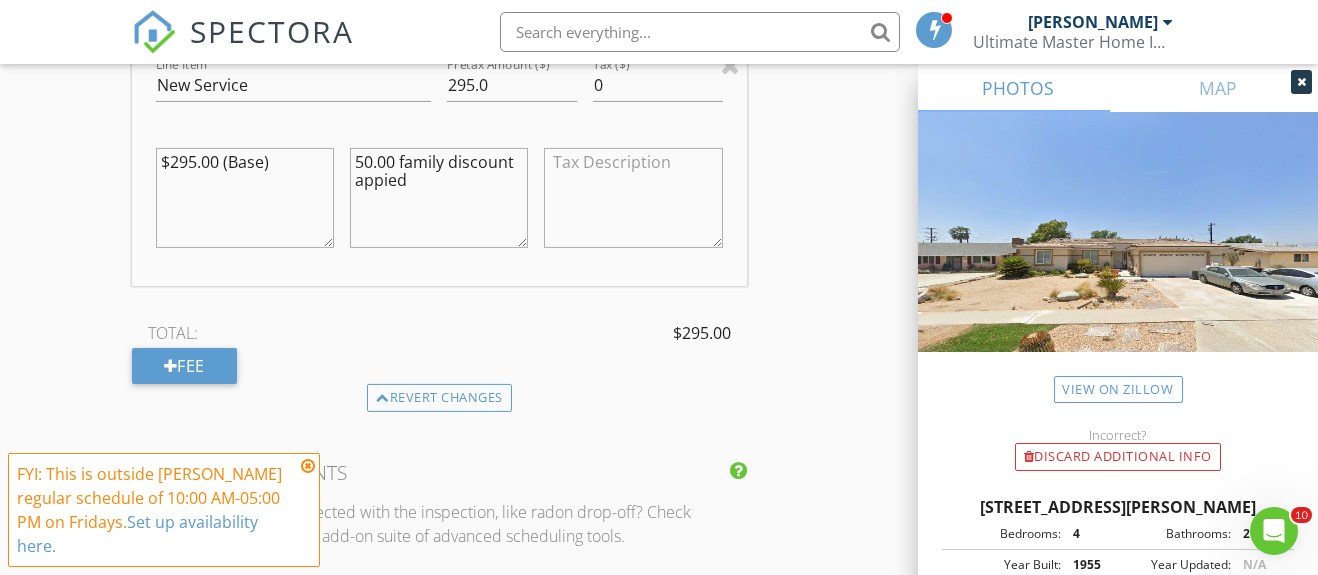 click on "50.00 family discount appied" at bounding box center [439, 198] 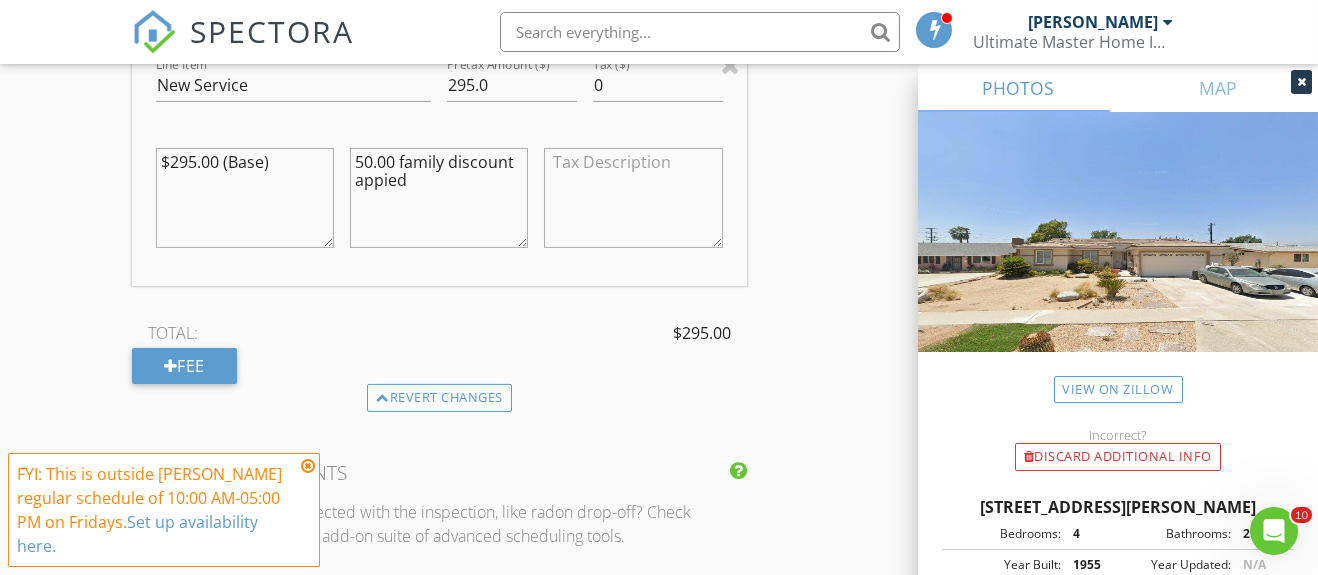 click on "50.00 family discount appied" at bounding box center [439, 198] 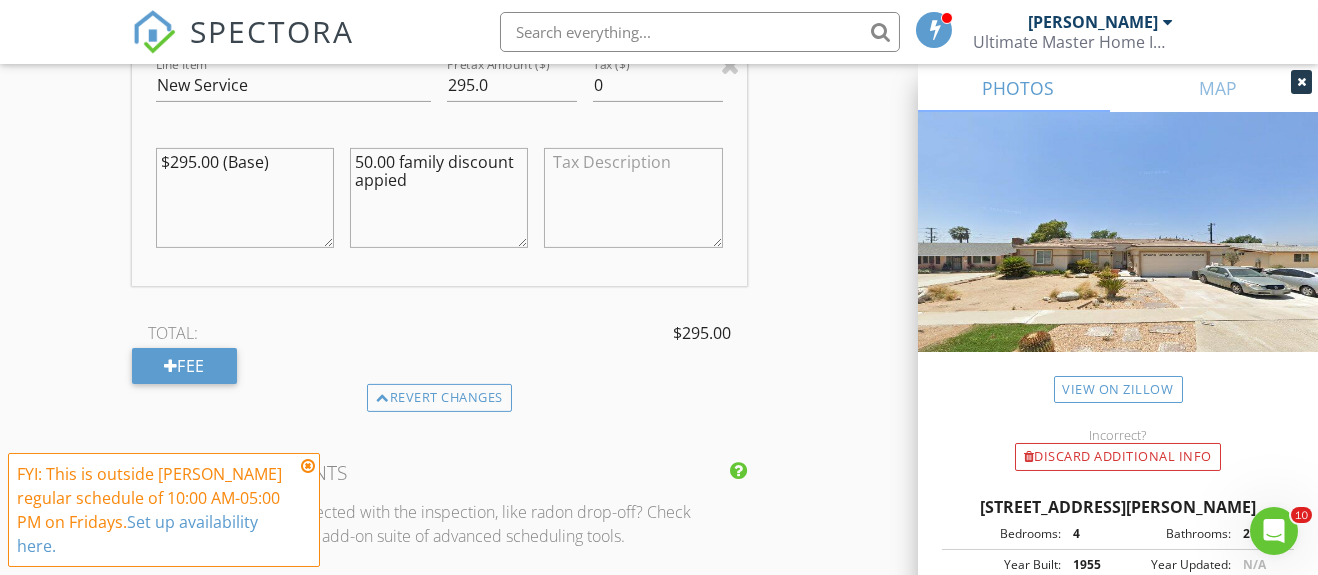 click on "50.00 family discount appied" at bounding box center (439, 198) 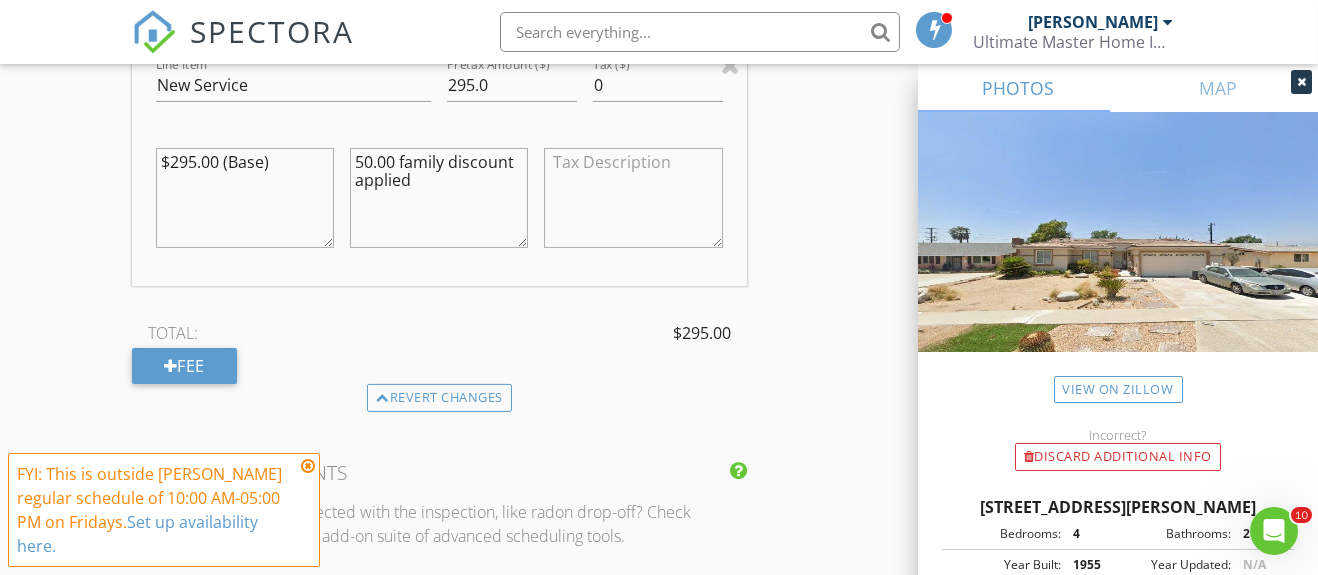 click on "50.00 family discount applied" at bounding box center (439, 198) 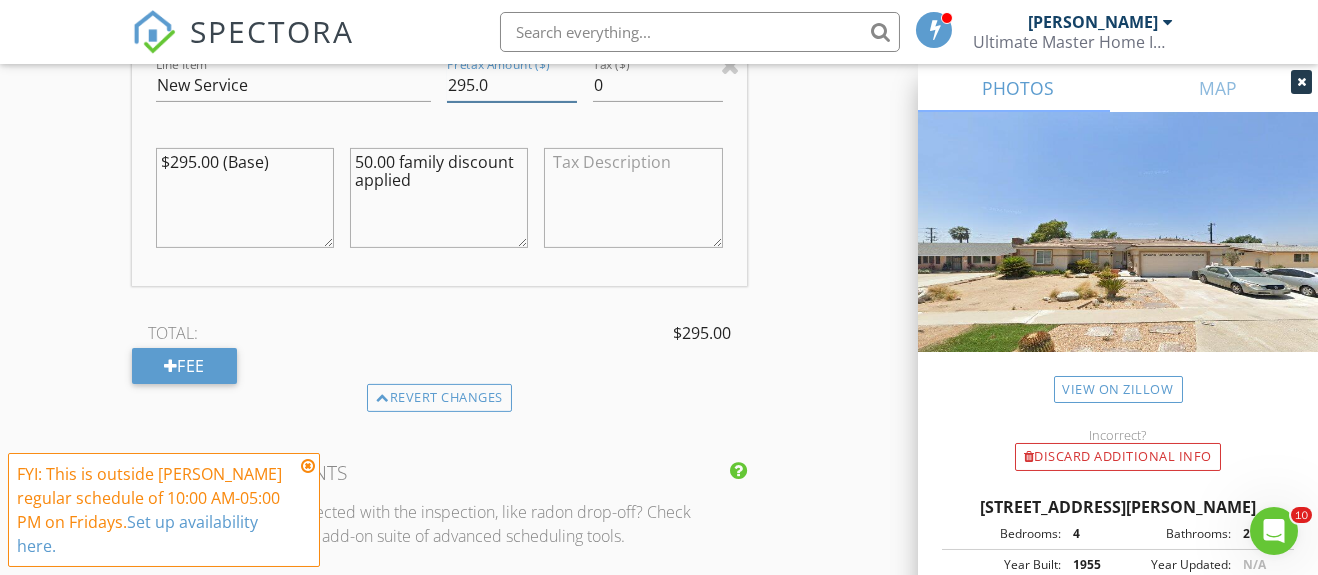 click on "295.0" at bounding box center (512, 85) 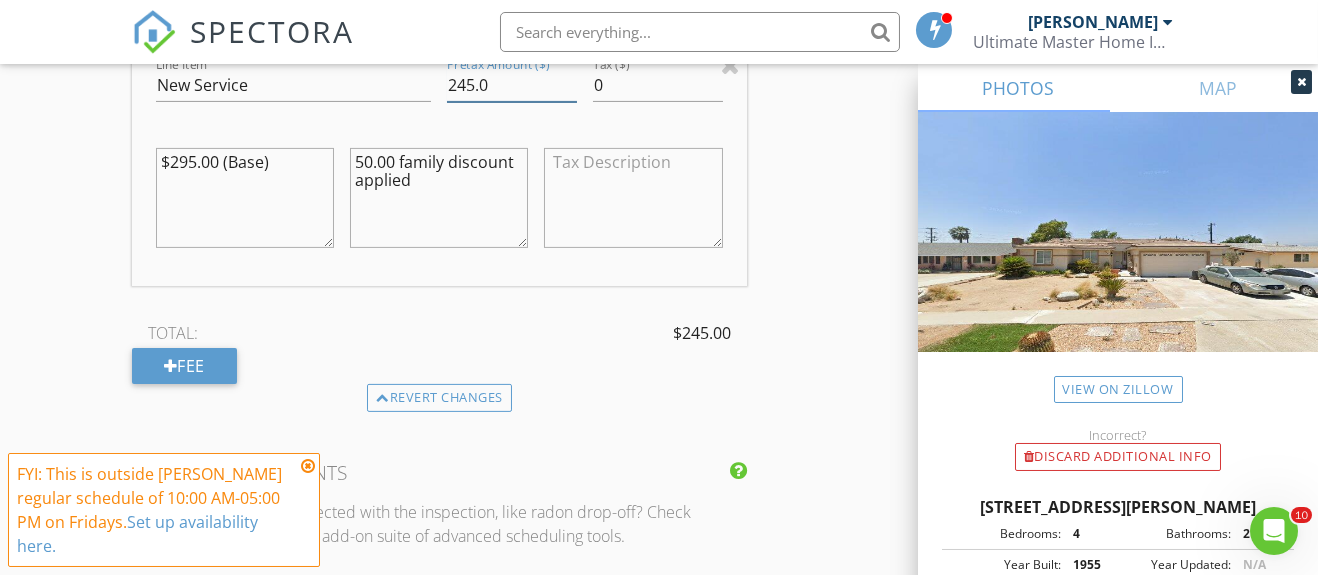 type on "245.0" 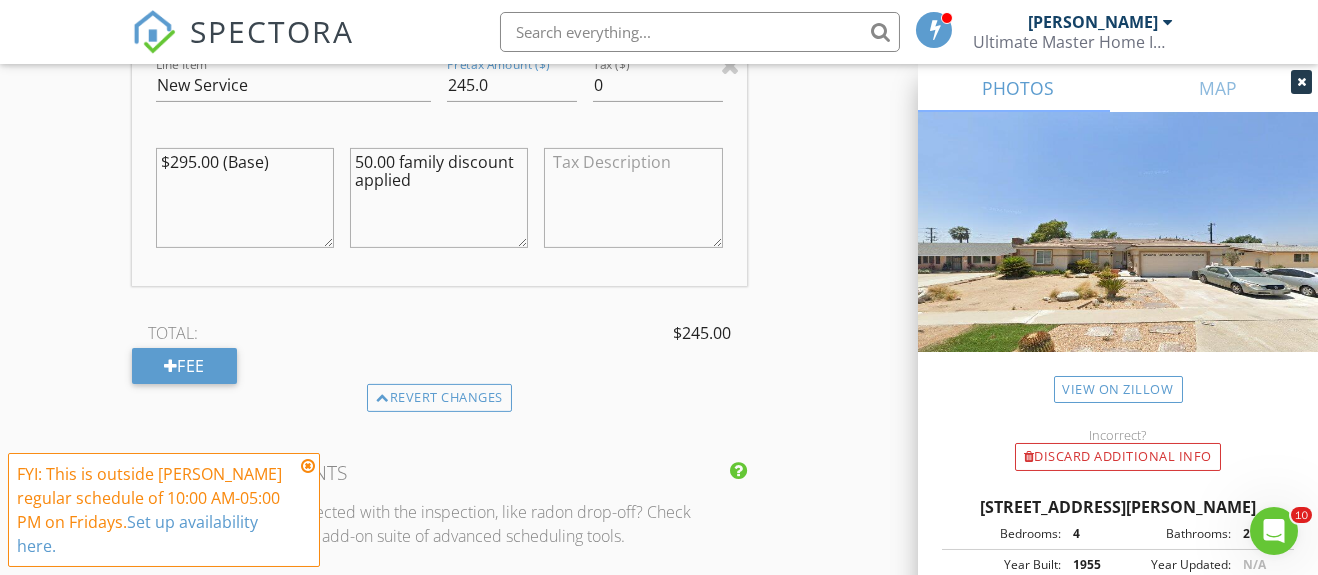 click on "Revert changes" at bounding box center (439, 398) 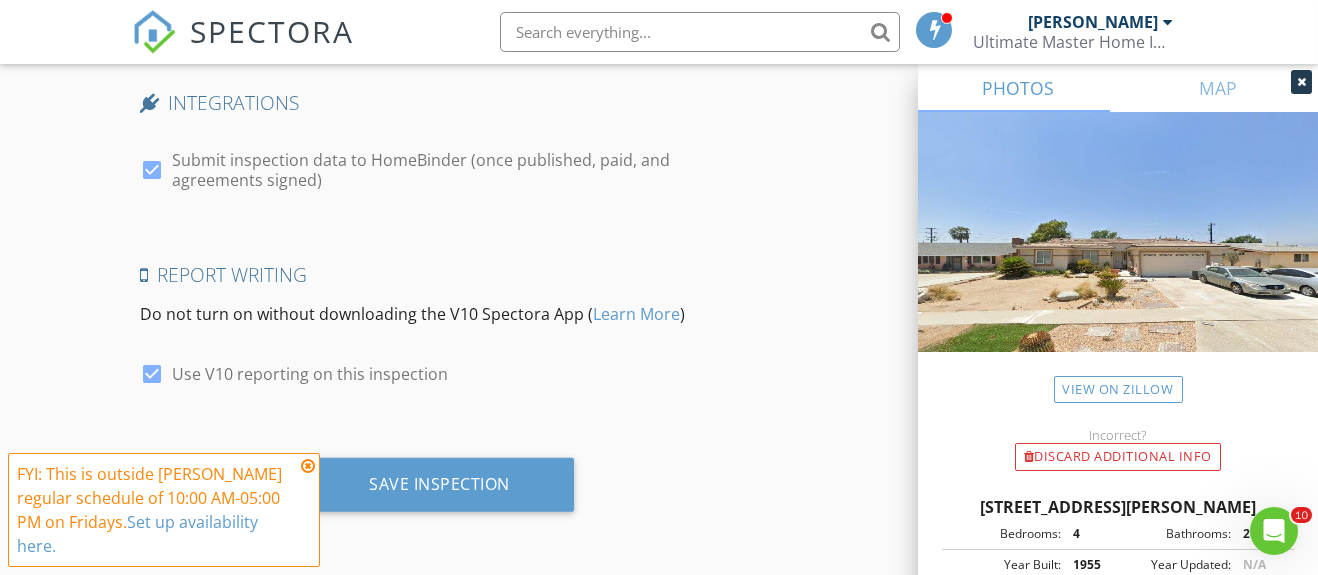 scroll, scrollTop: 3494, scrollLeft: 0, axis: vertical 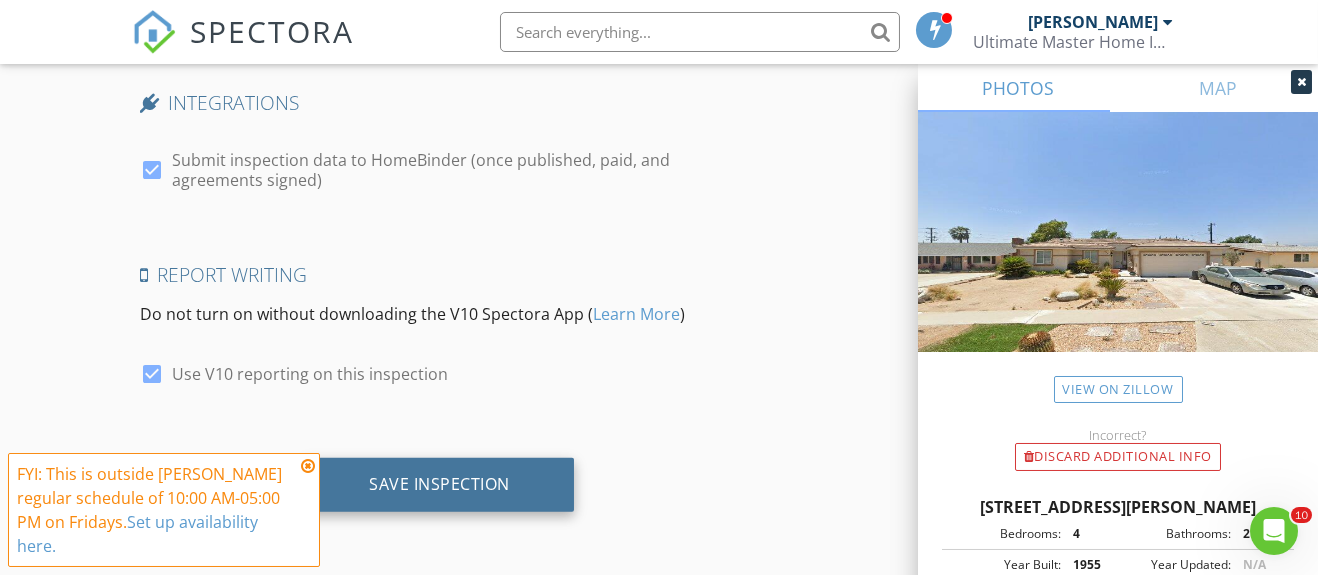 click on "Save Inspection" at bounding box center (439, 485) 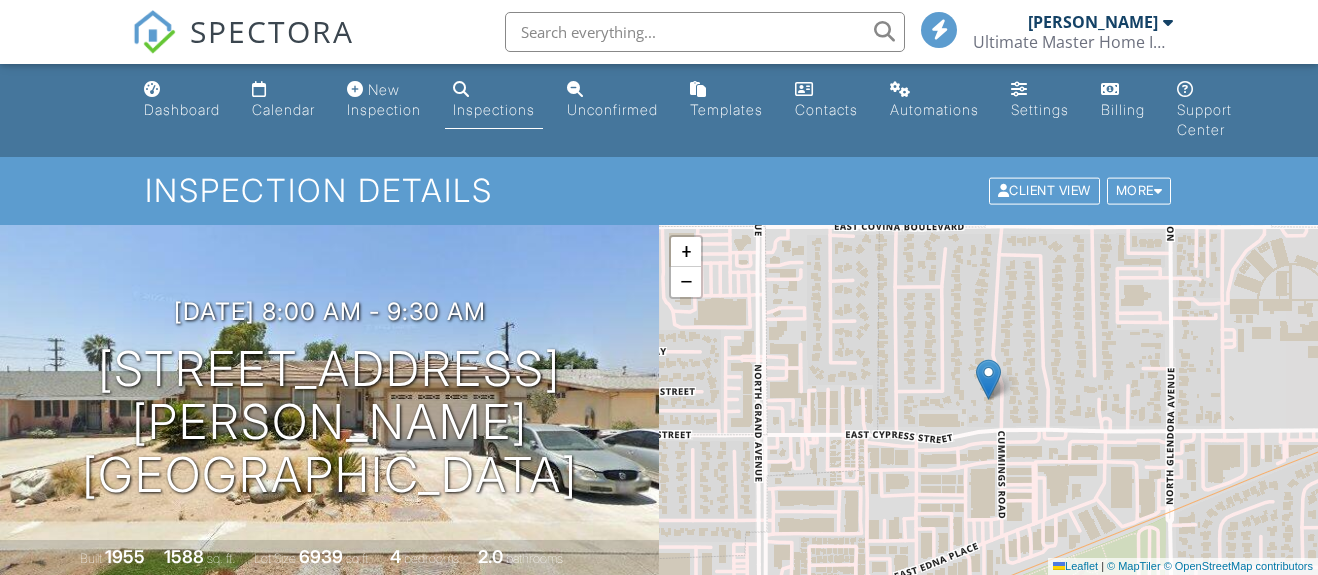 scroll, scrollTop: 933, scrollLeft: 0, axis: vertical 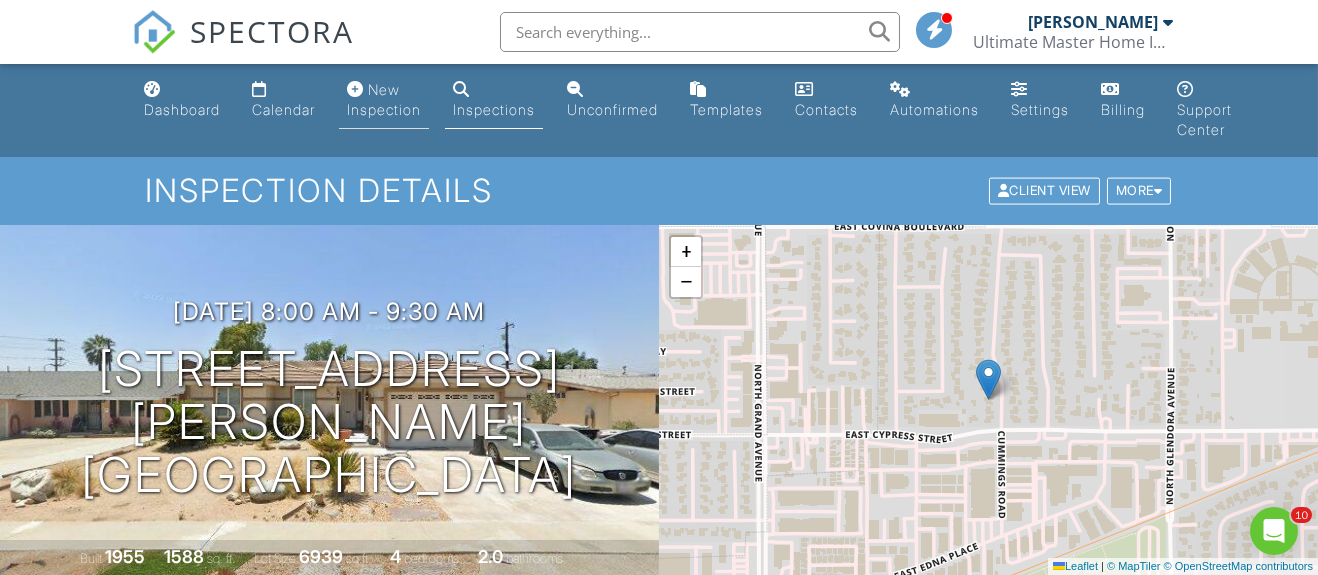 click on "New Inspection" at bounding box center [384, 99] 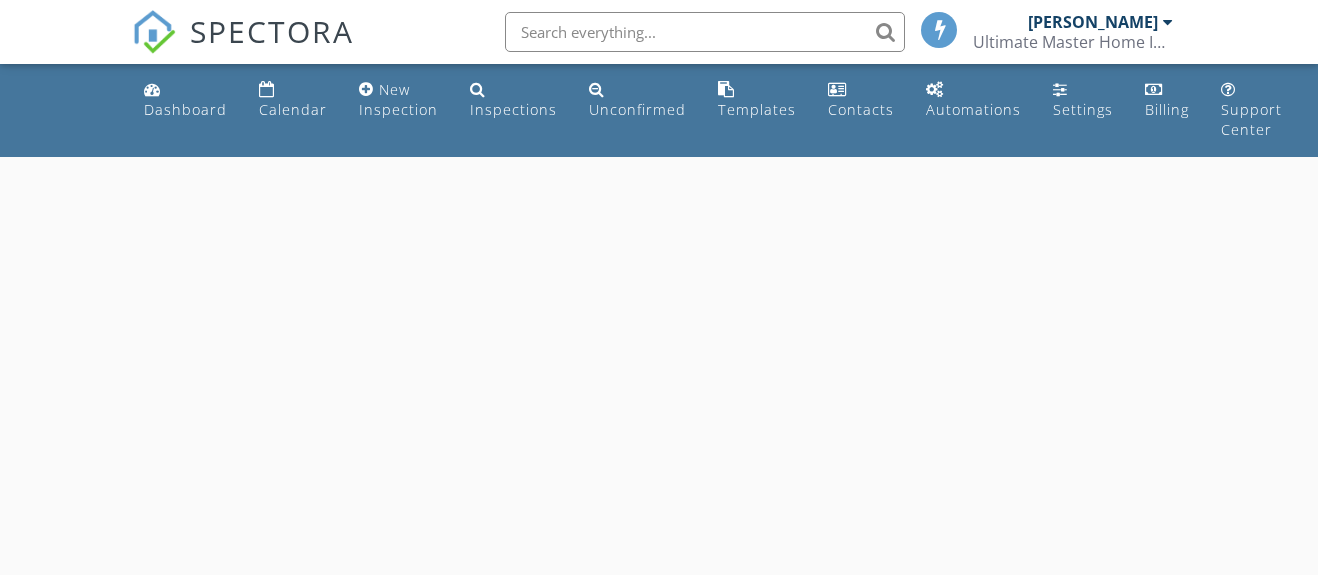 scroll, scrollTop: 0, scrollLeft: 0, axis: both 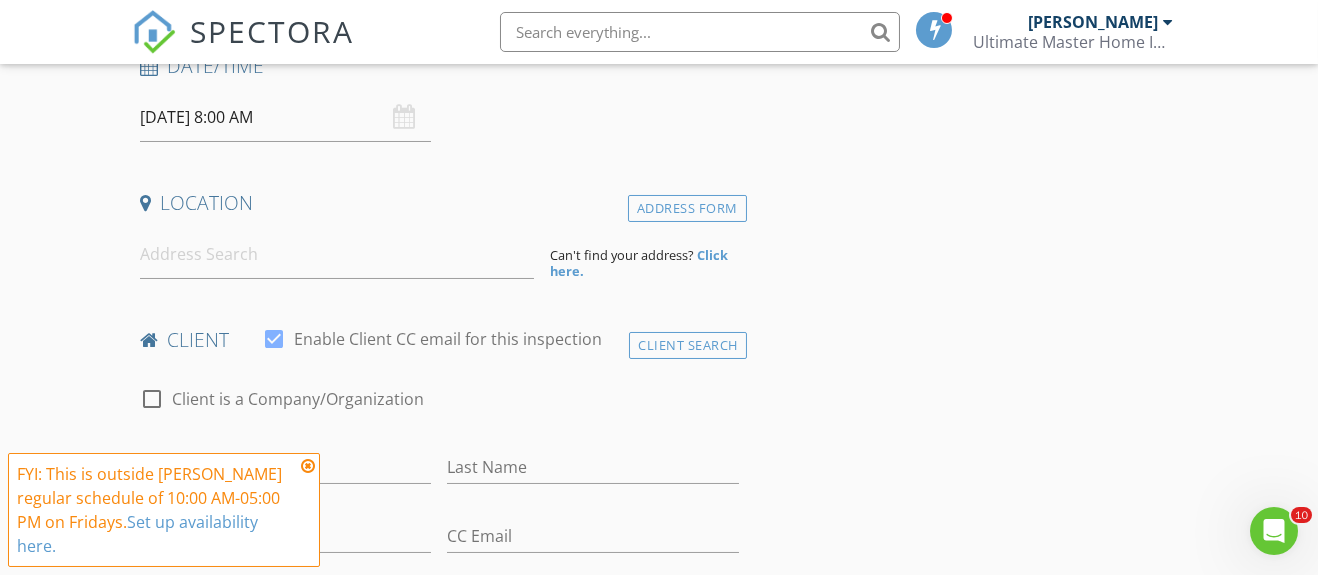 click on "[DATE] 8:00 AM" at bounding box center [286, 117] 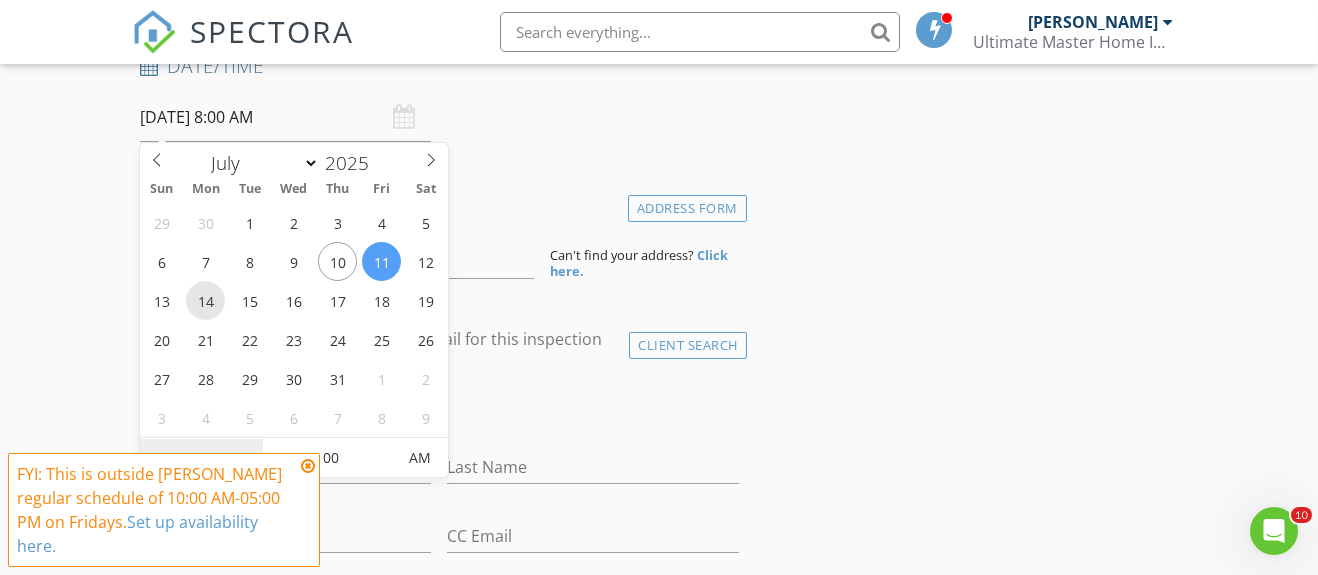 type on "07/14/2025 8:00 AM" 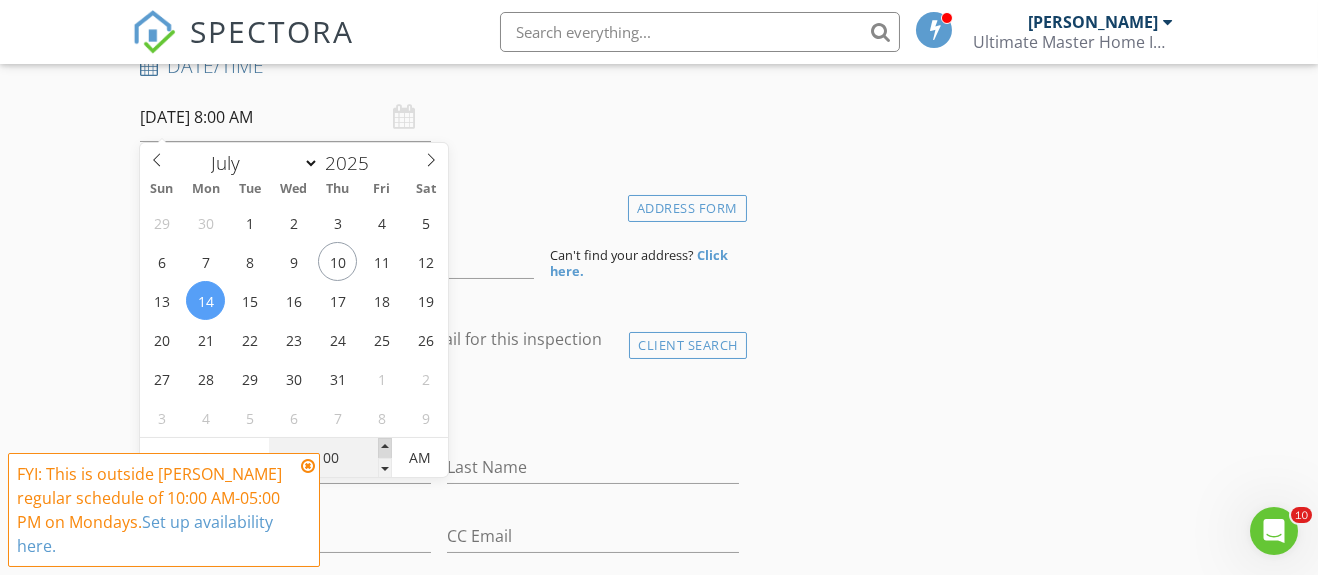 type on "05" 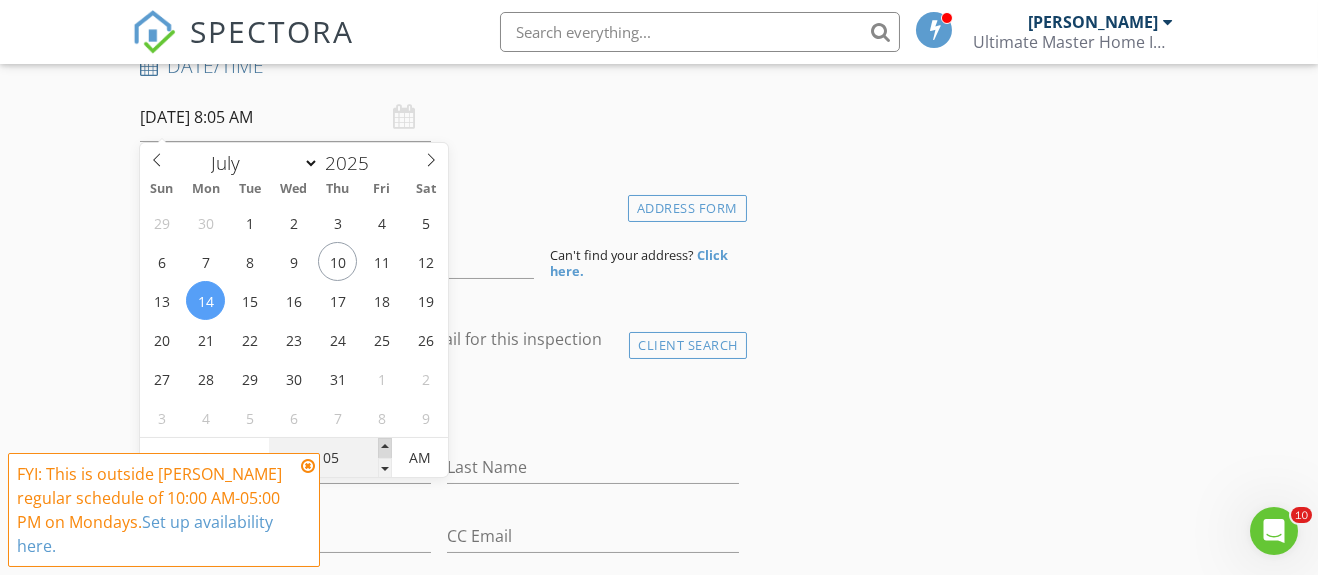 click at bounding box center [385, 448] 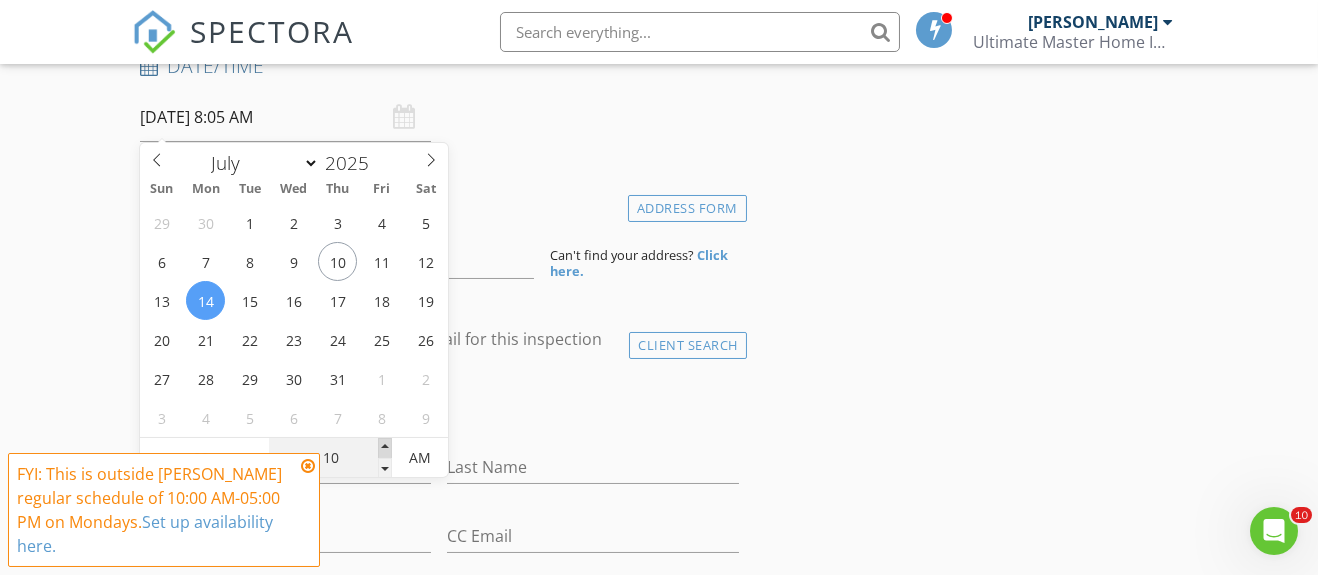 type on "07/14/2025 8:10 AM" 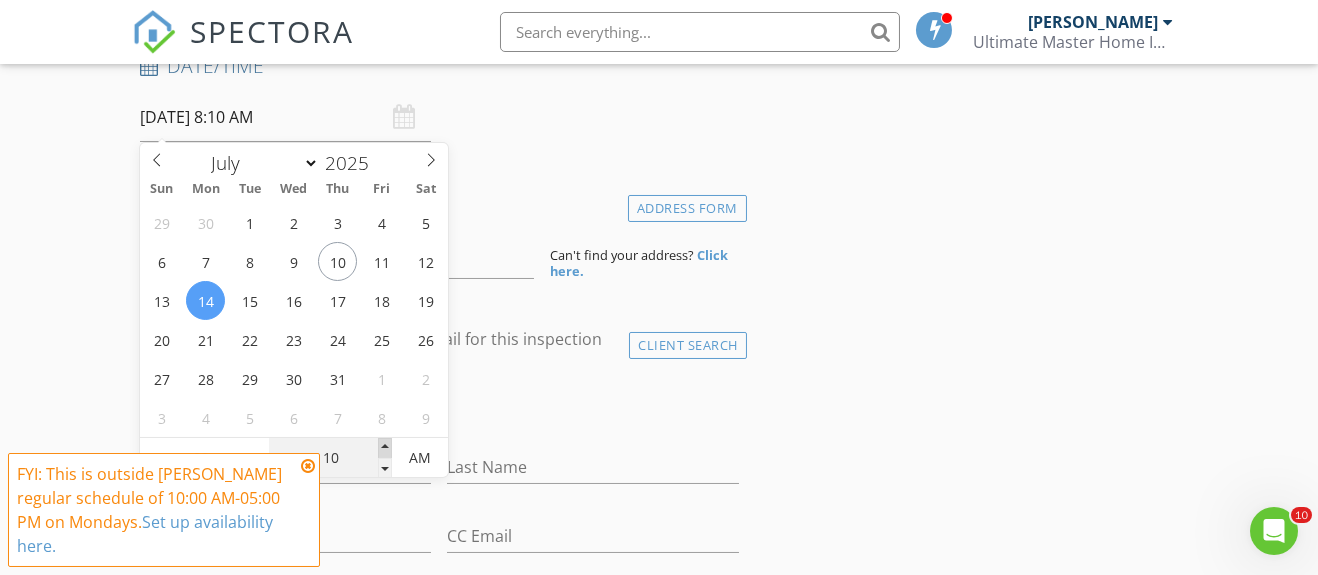 click at bounding box center (385, 448) 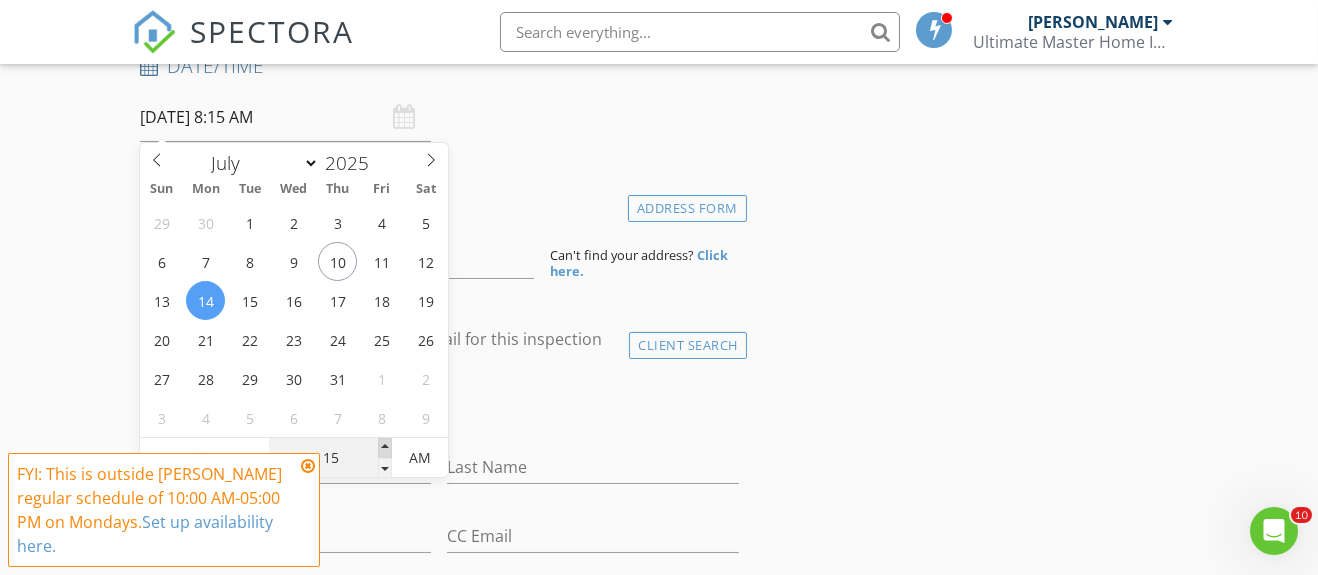 click at bounding box center (385, 448) 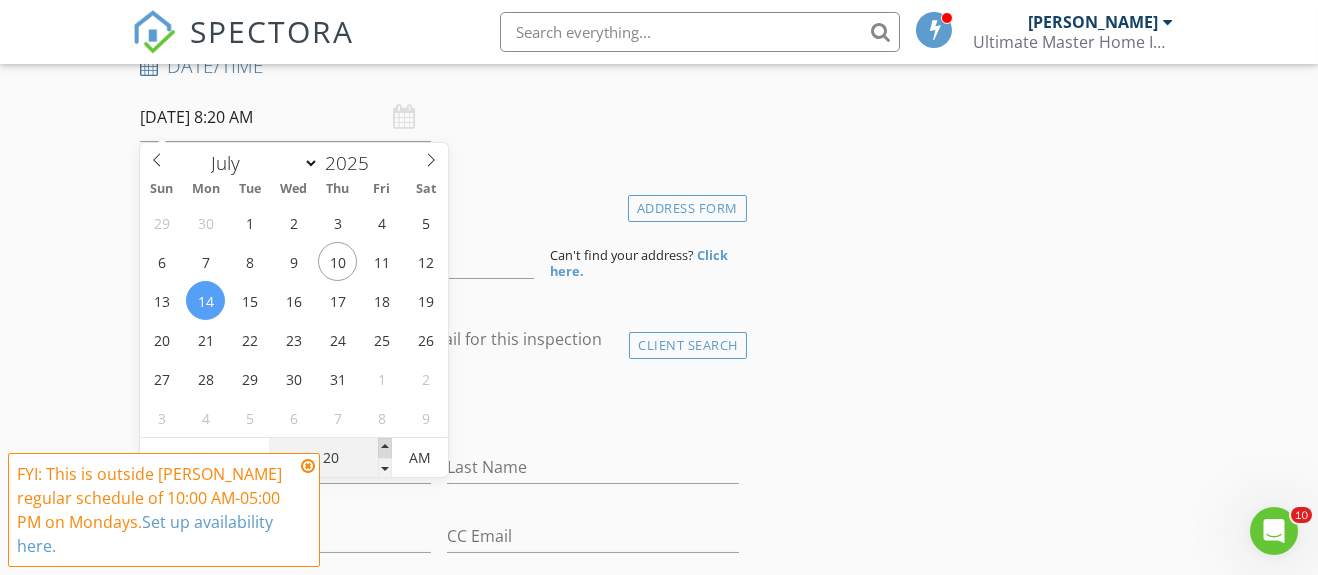 click at bounding box center (385, 448) 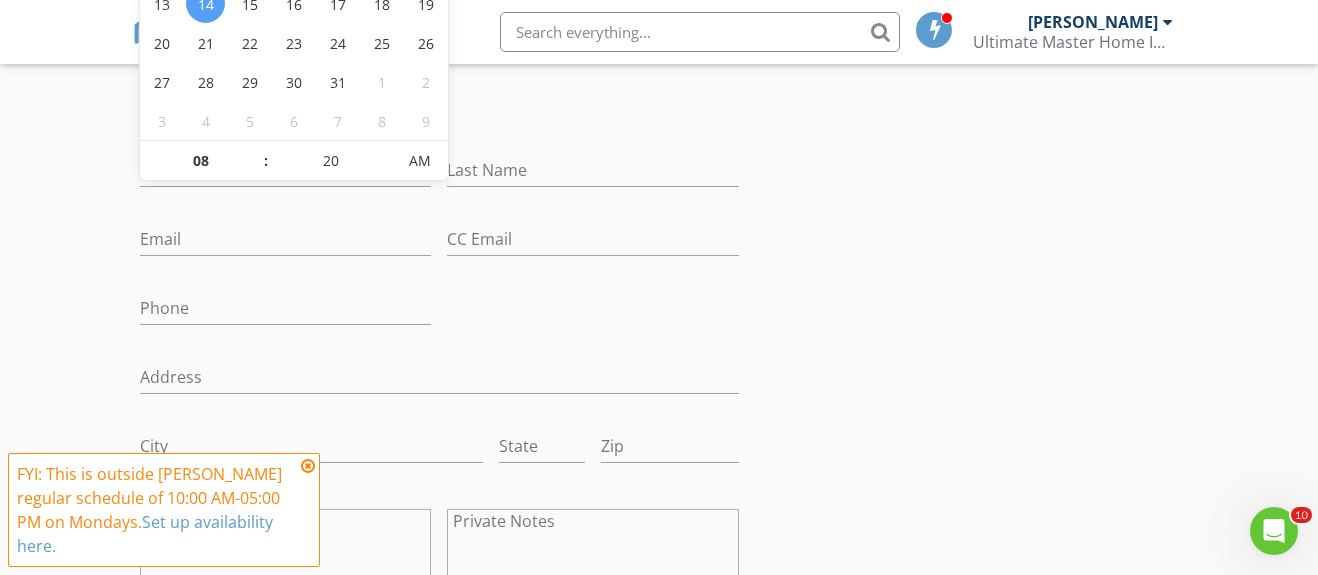 scroll, scrollTop: 659, scrollLeft: 0, axis: vertical 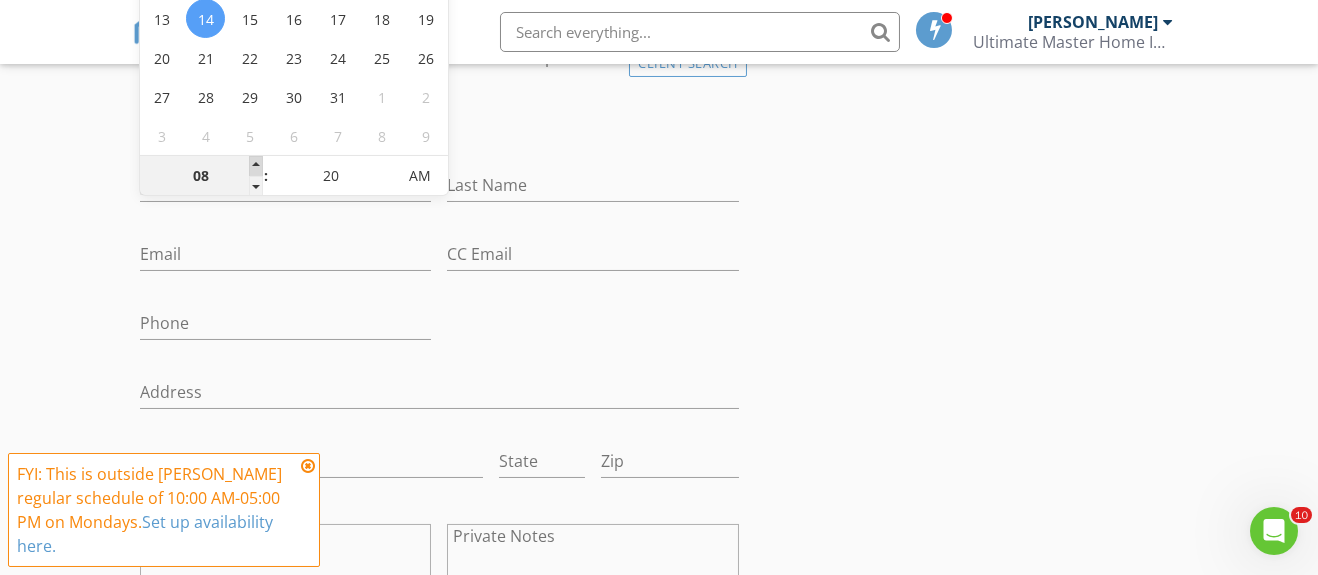 type on "09" 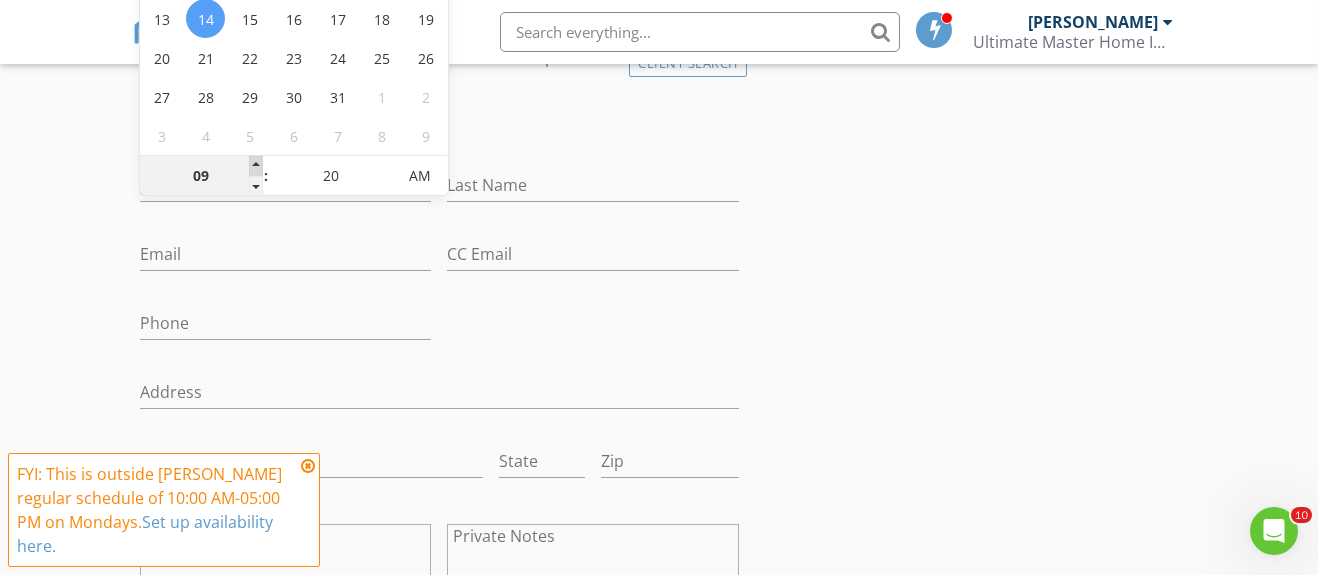 click at bounding box center [256, 166] 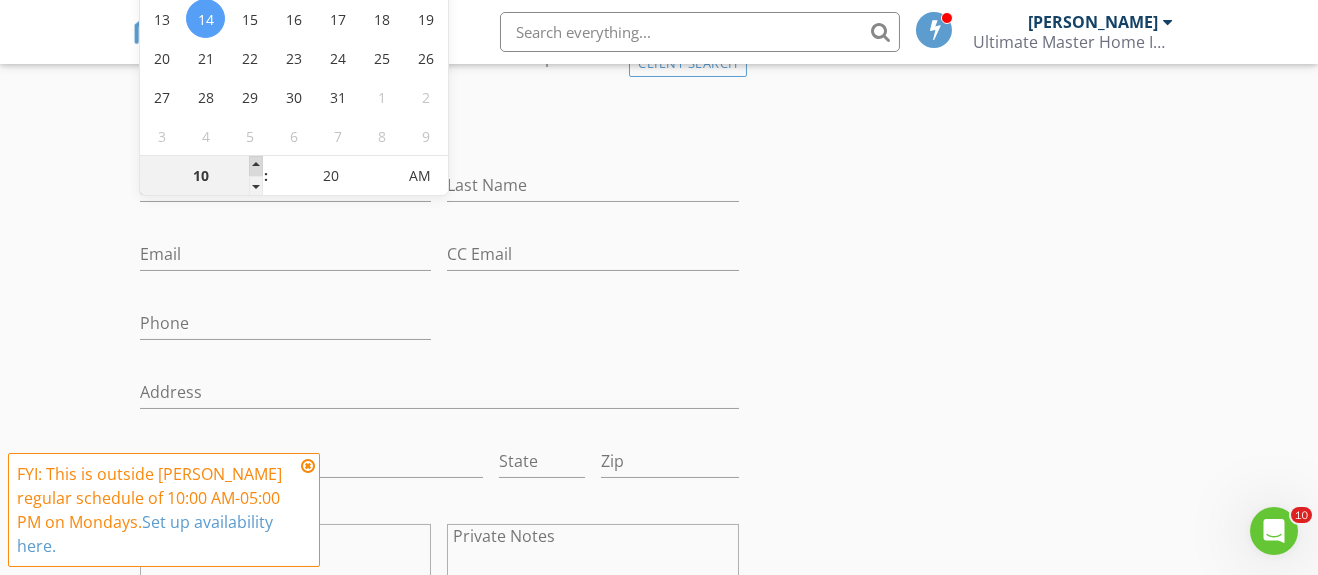 click at bounding box center (256, 166) 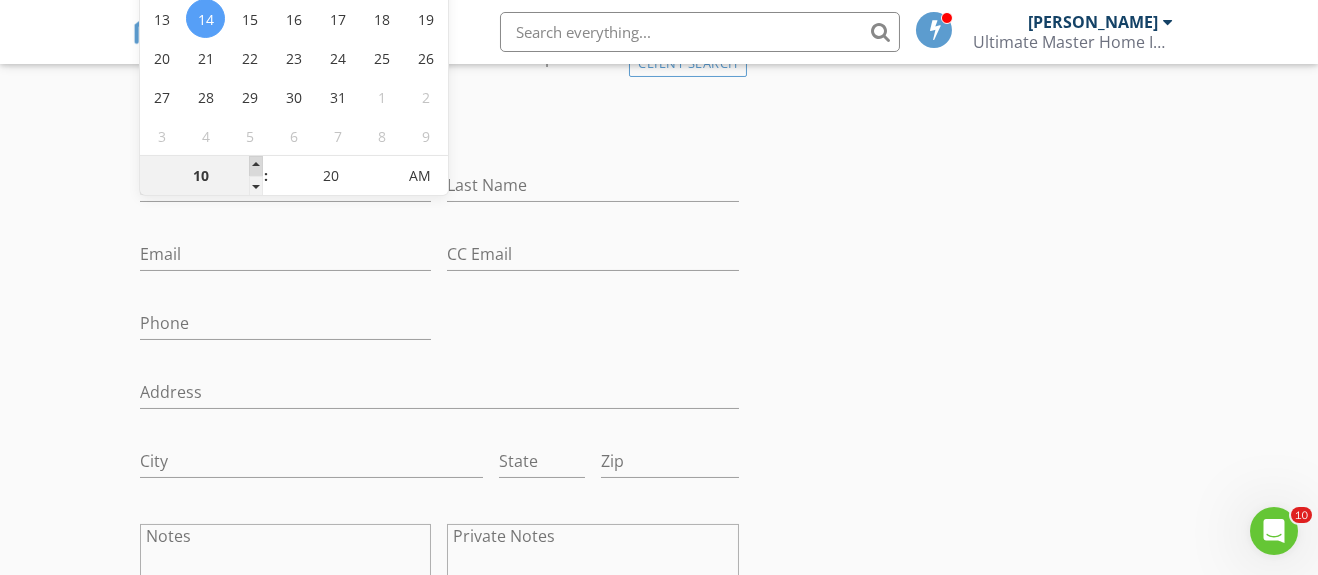 type on "11" 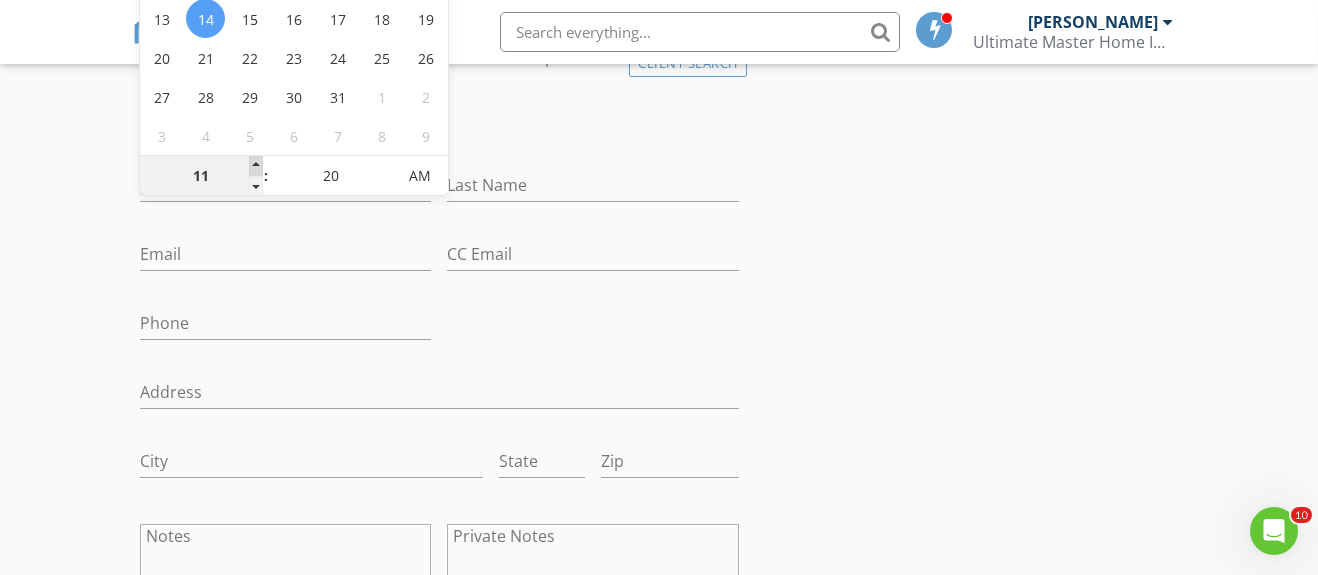 click at bounding box center [256, 166] 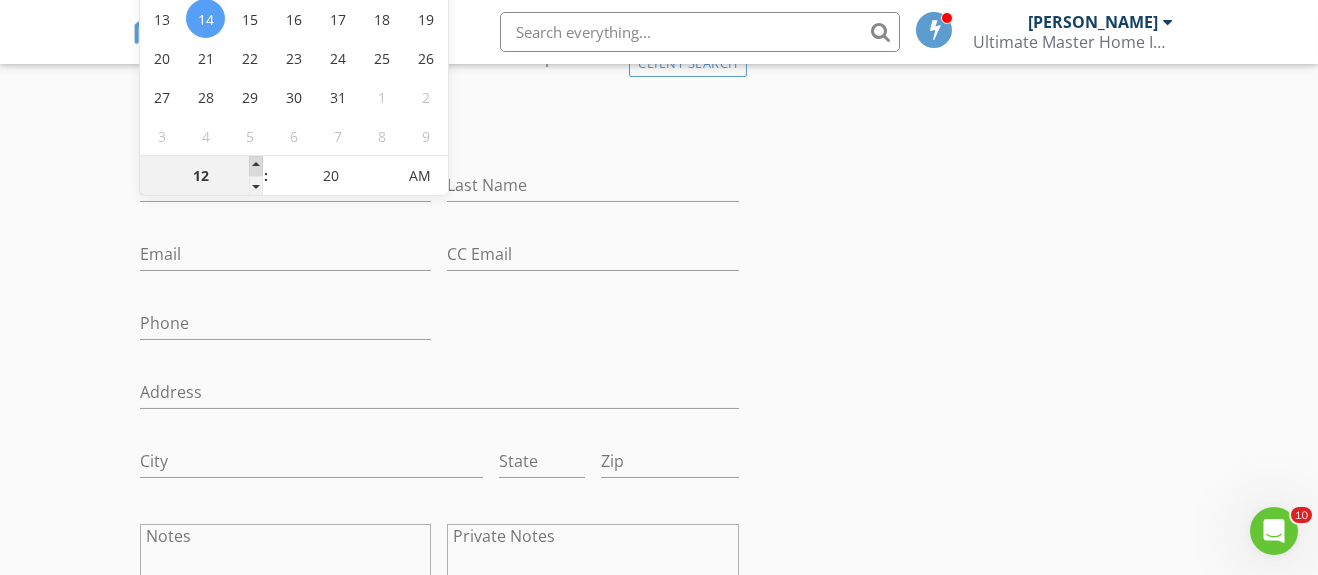 click at bounding box center (256, 166) 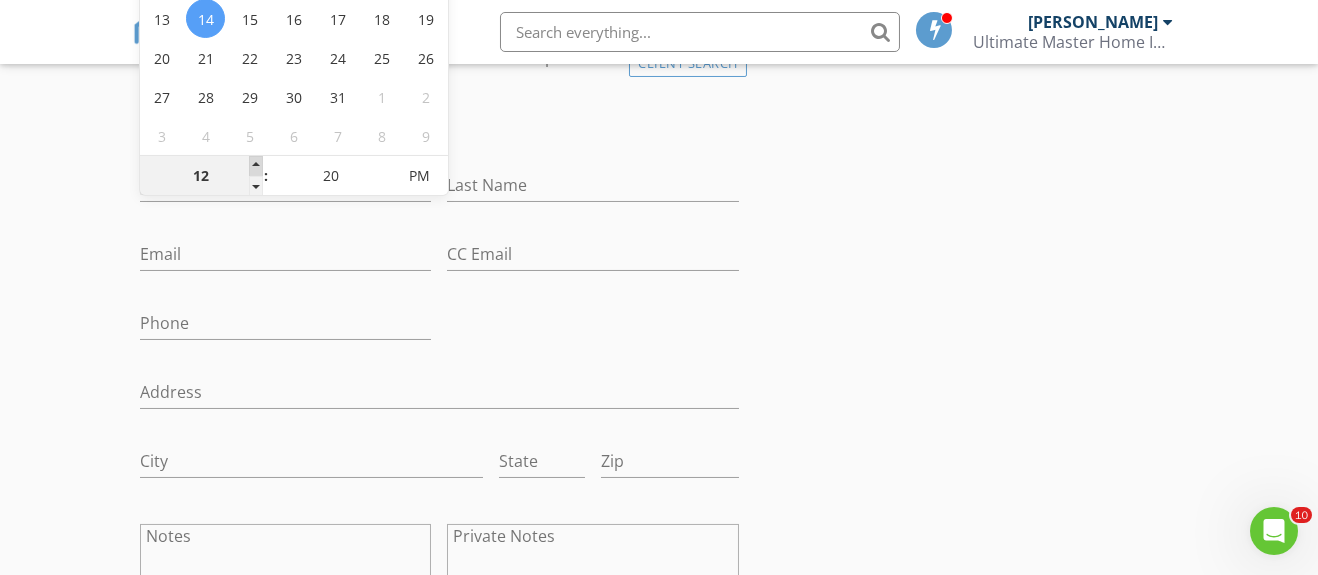 type on "01" 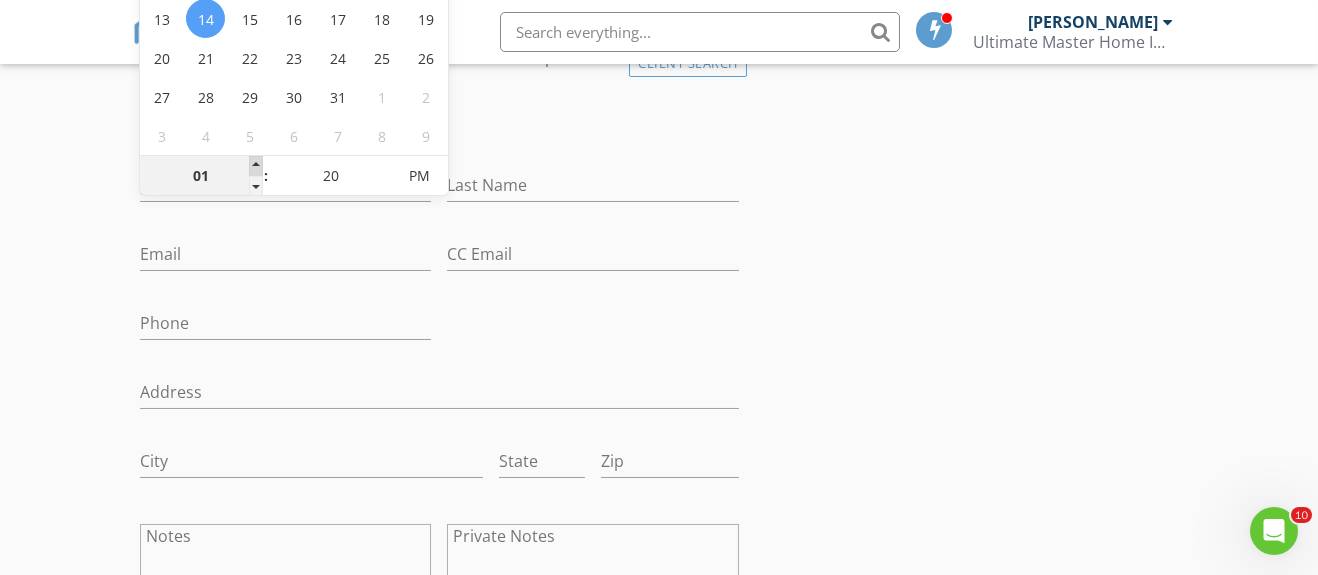 click at bounding box center [256, 166] 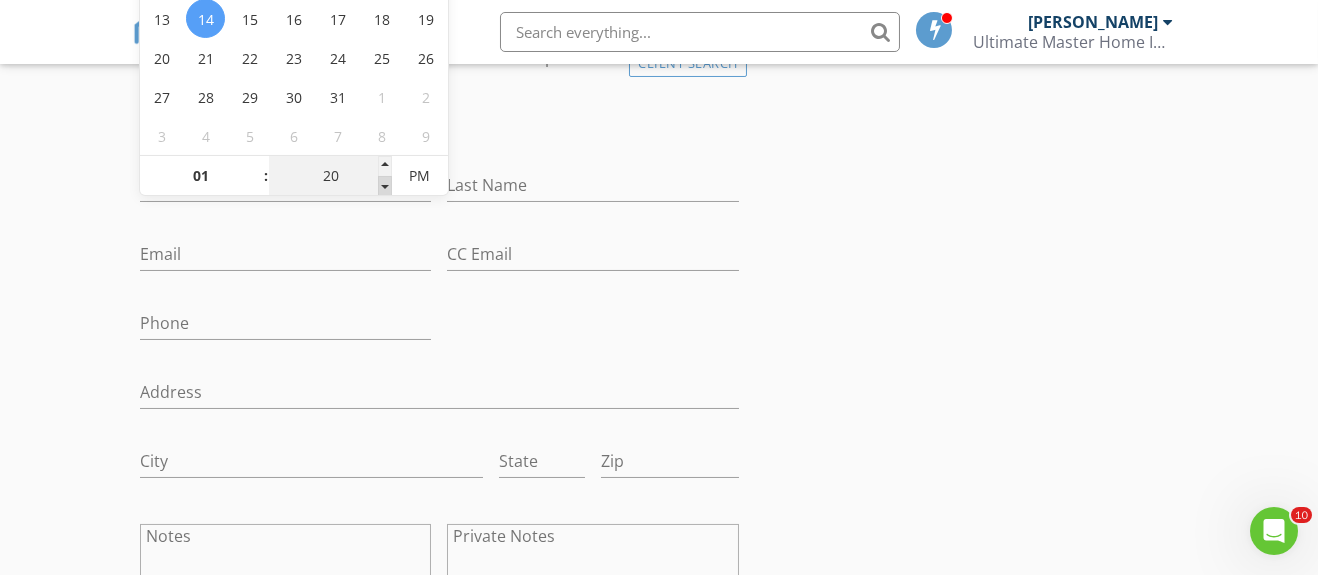 type on "15" 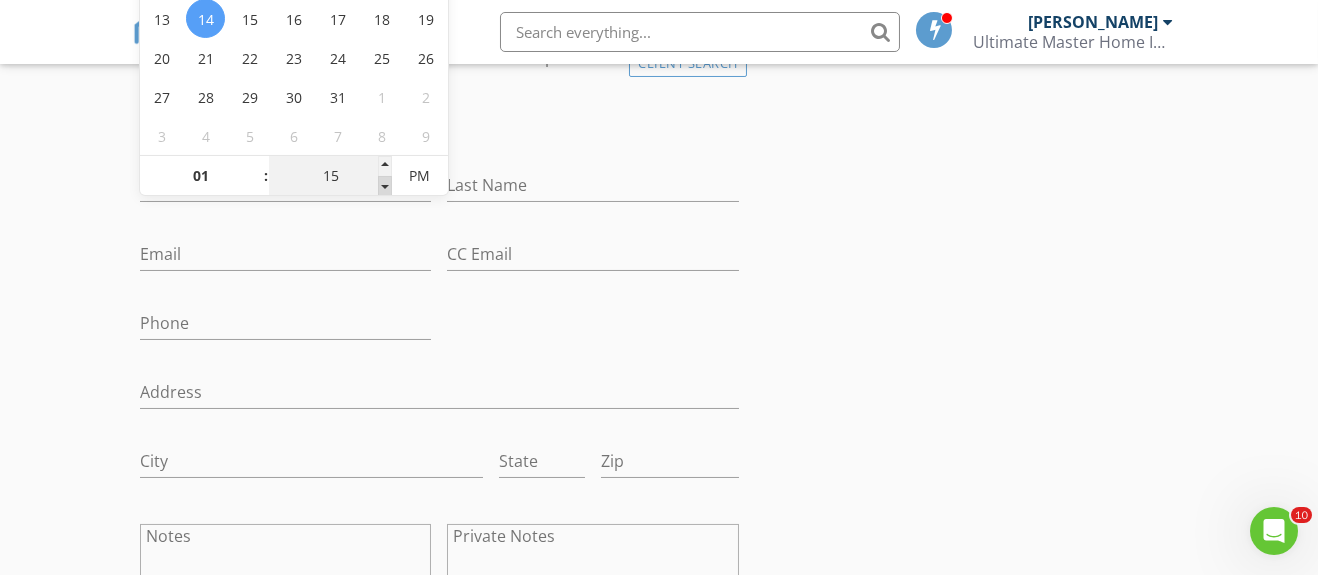 click at bounding box center (385, 186) 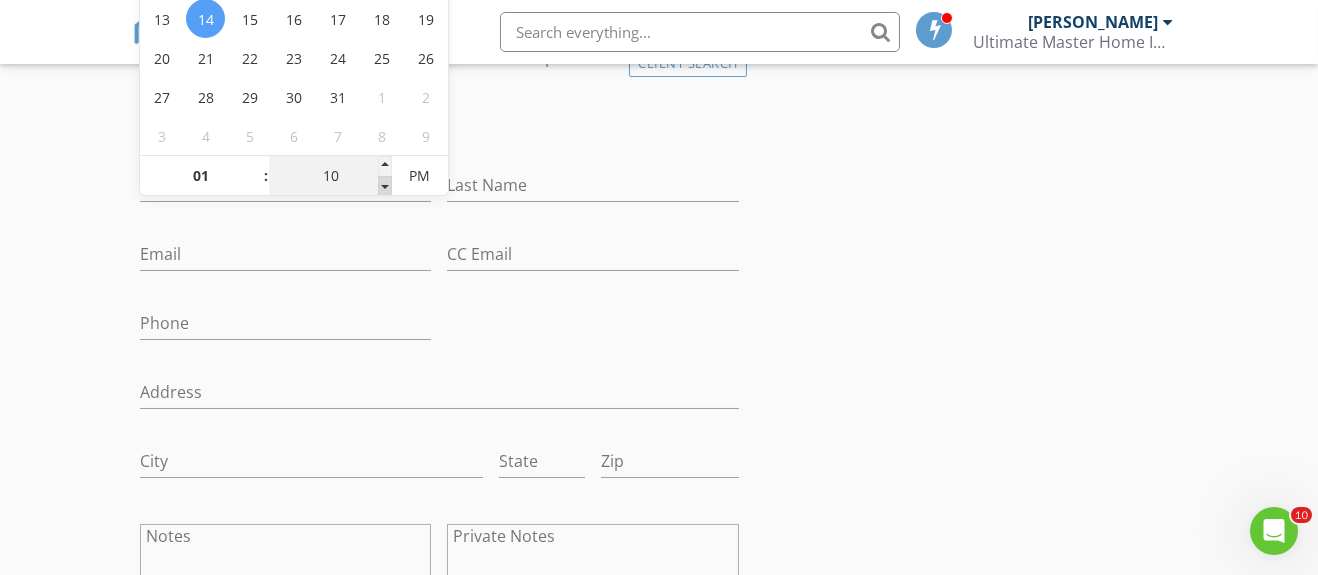 click at bounding box center [385, 186] 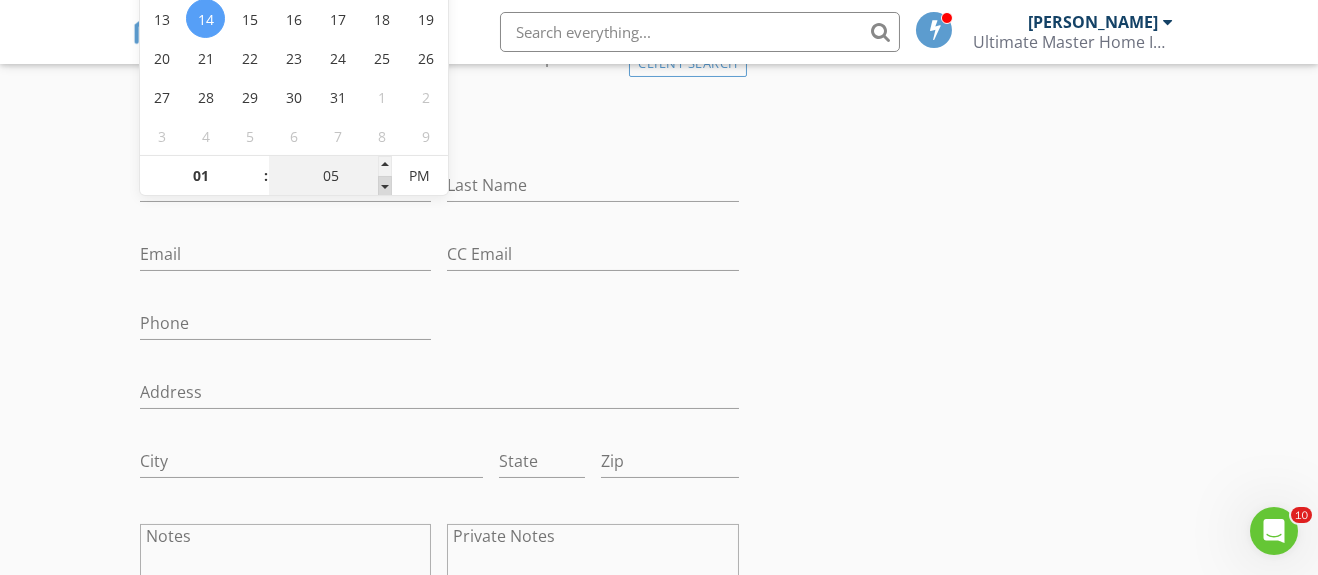 click at bounding box center [385, 186] 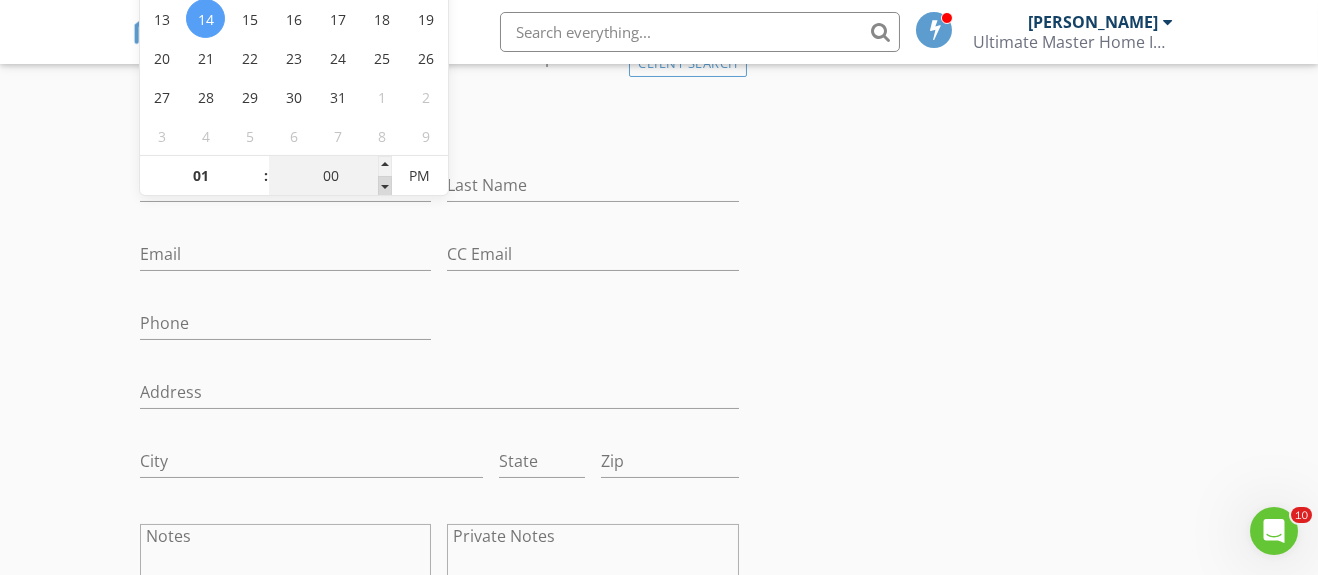 click at bounding box center (385, 186) 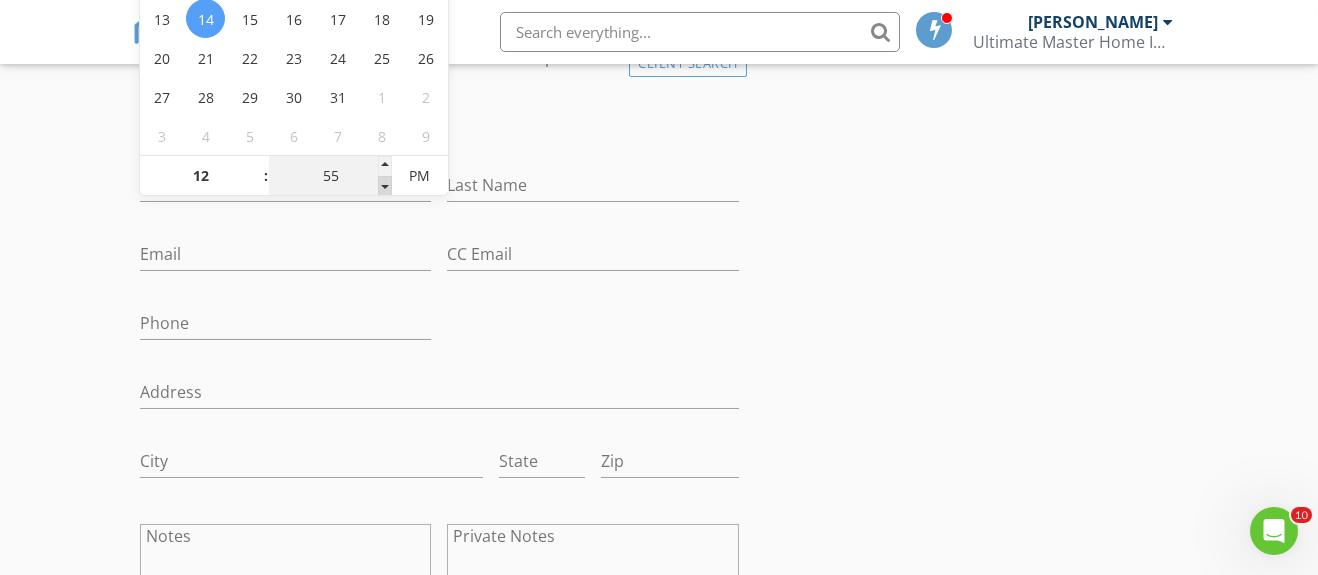 click at bounding box center [385, 186] 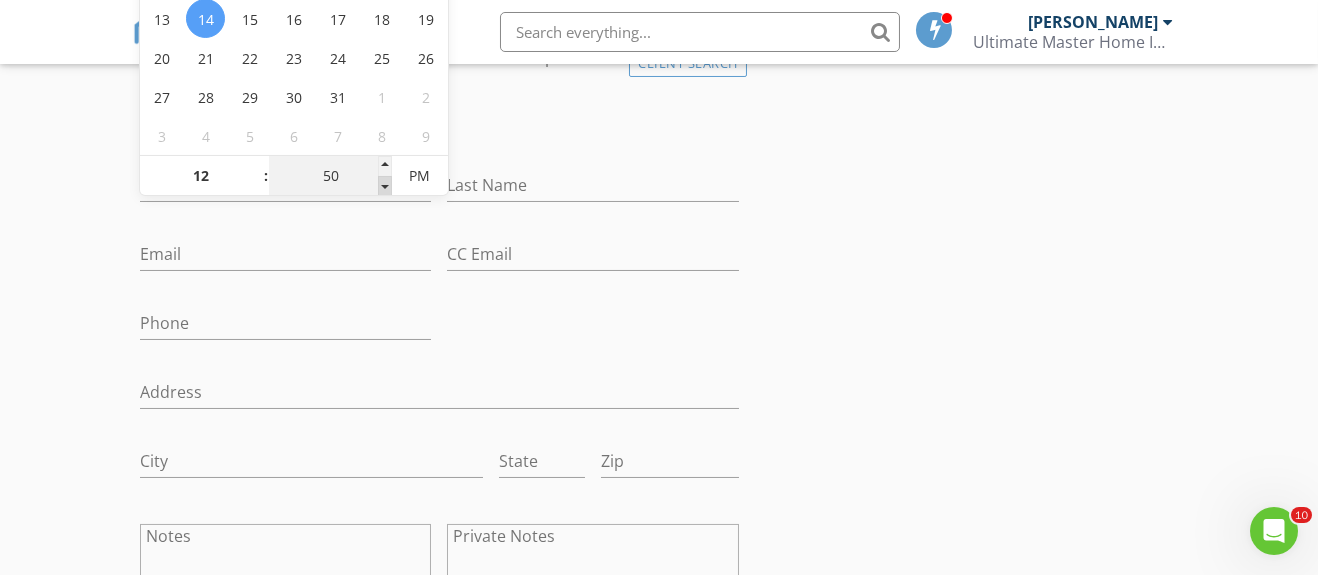 click at bounding box center [385, 186] 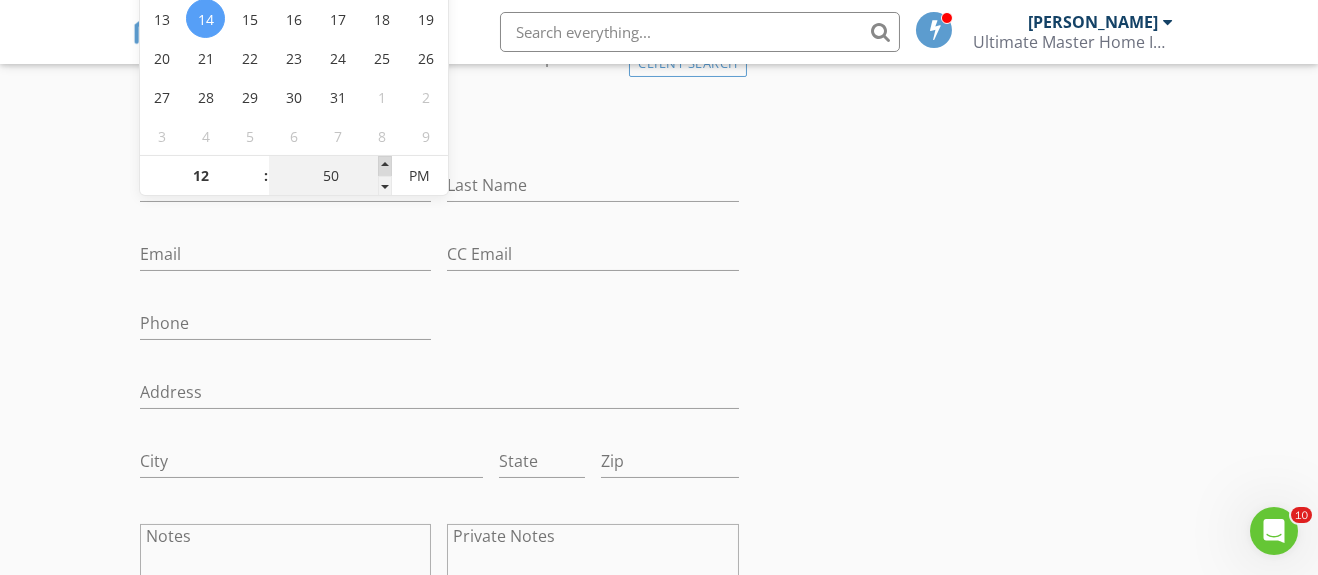 type on "55" 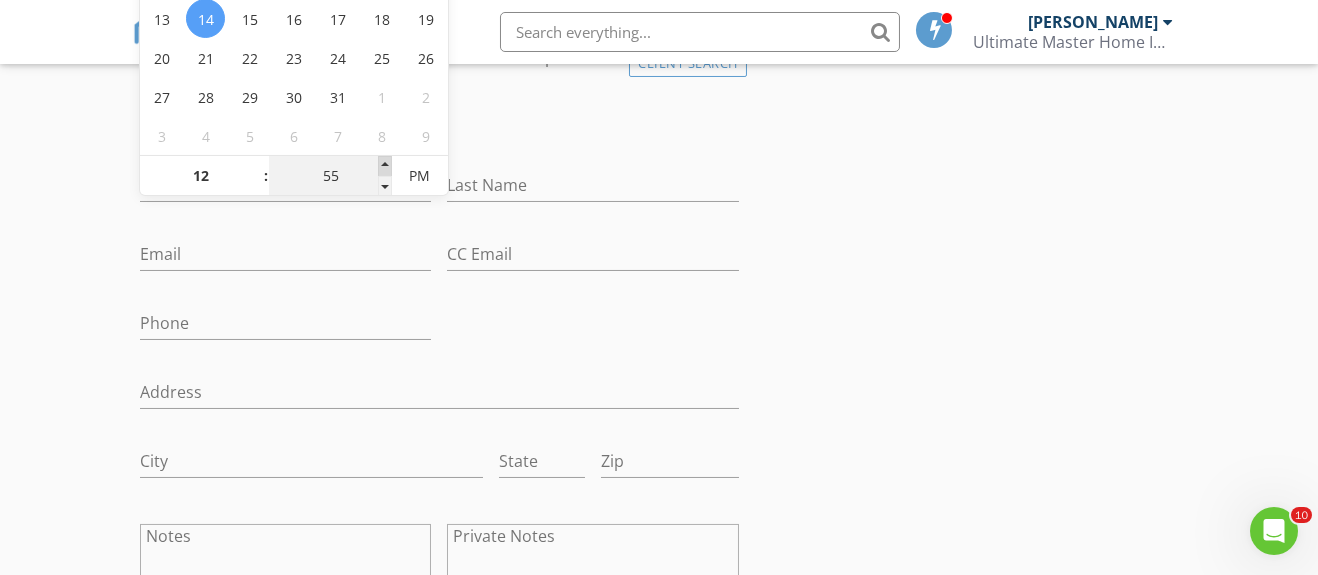 click at bounding box center [385, 166] 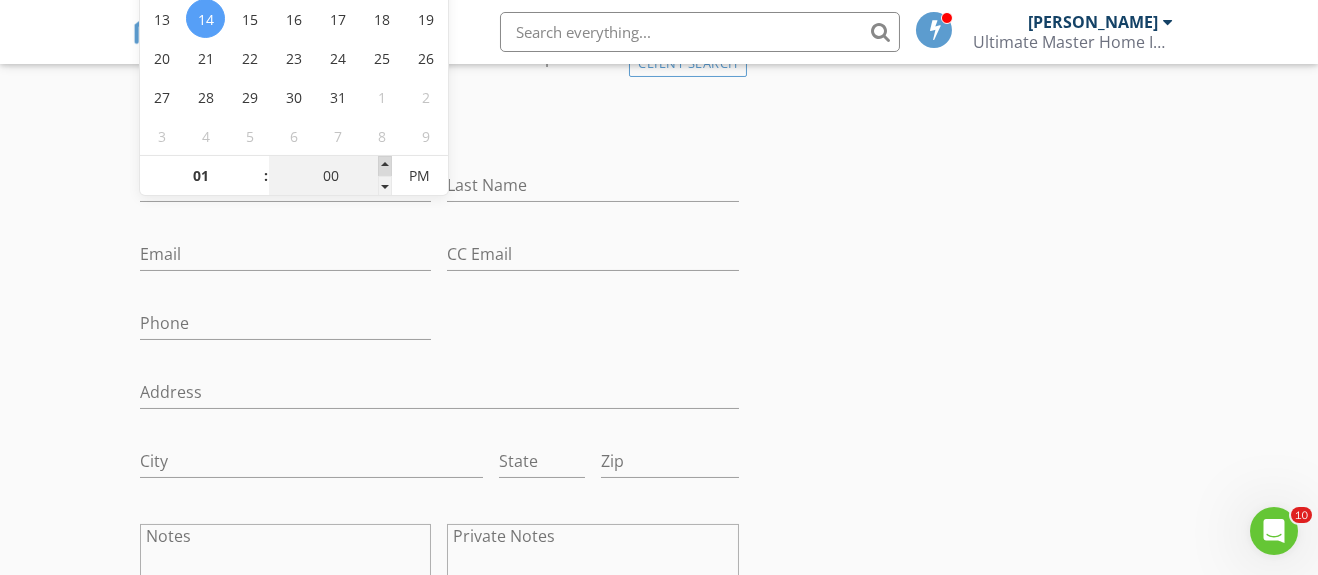 click at bounding box center (385, 166) 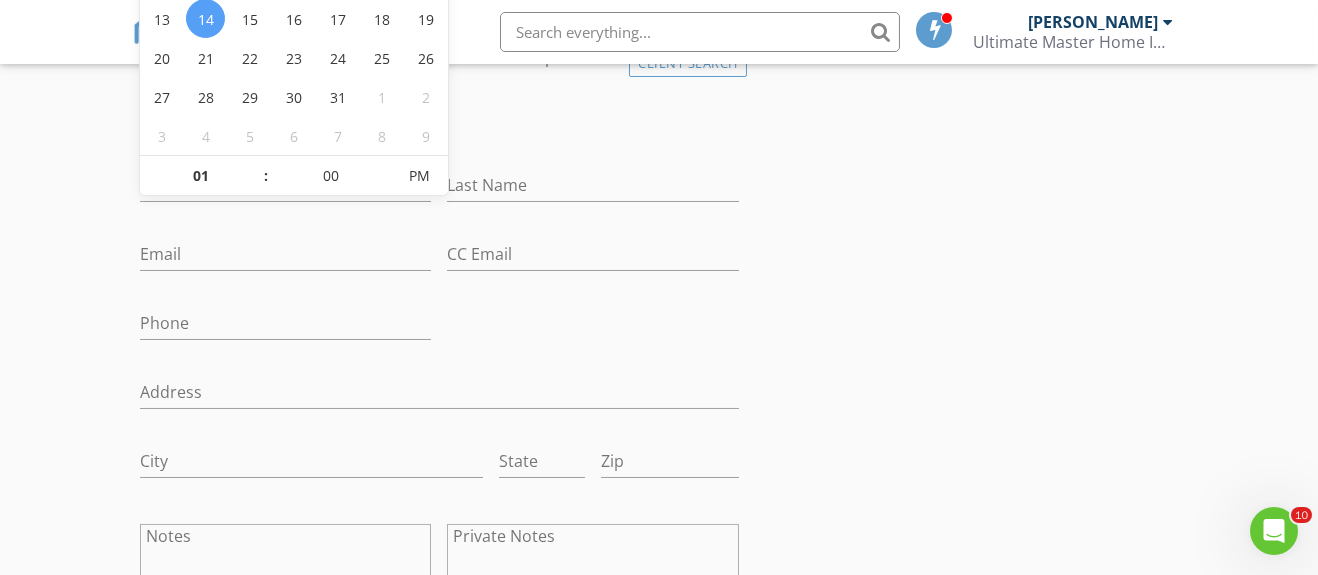 click on "Last Name" at bounding box center [593, 187] 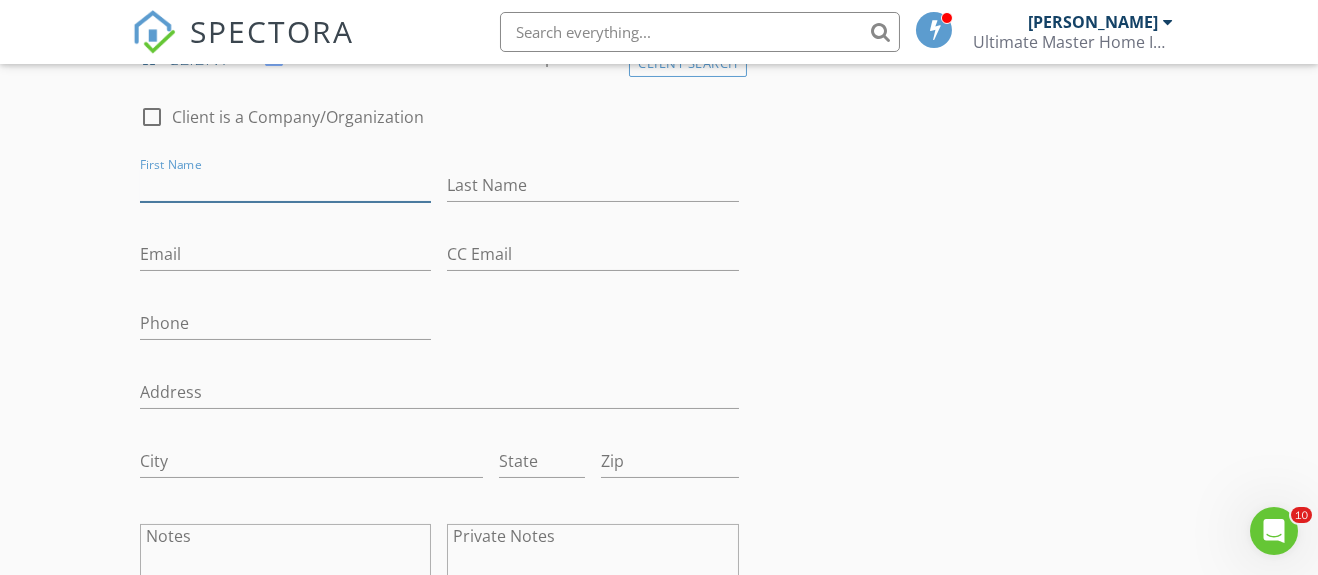 click on "First Name" at bounding box center [286, 185] 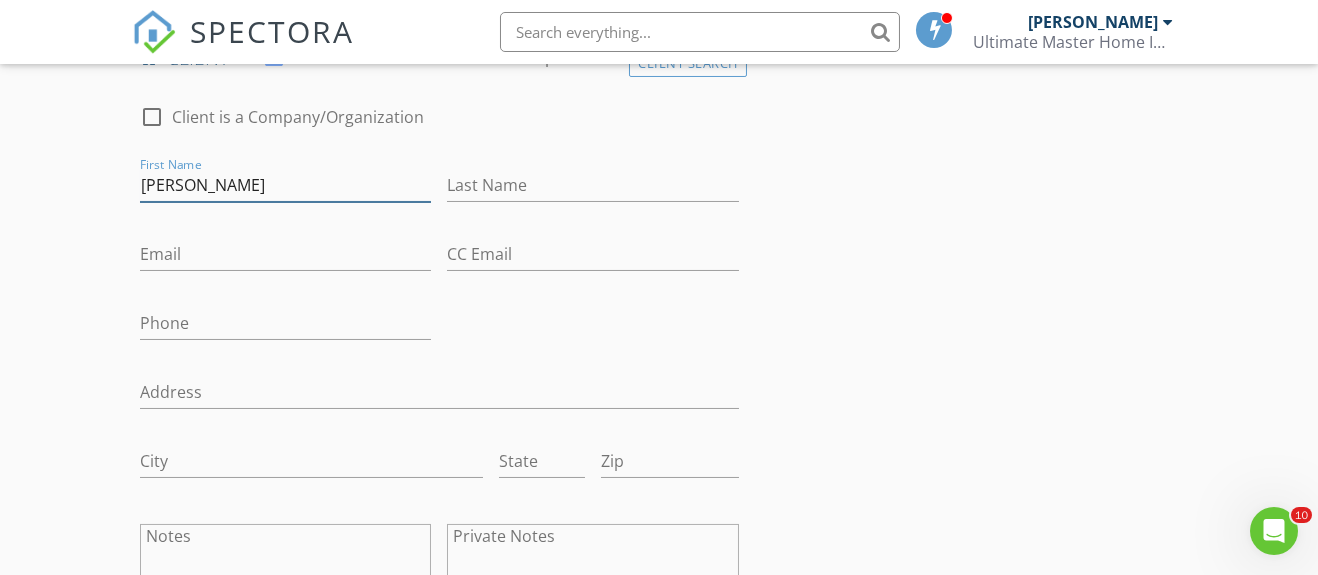 type on "[PERSON_NAME]" 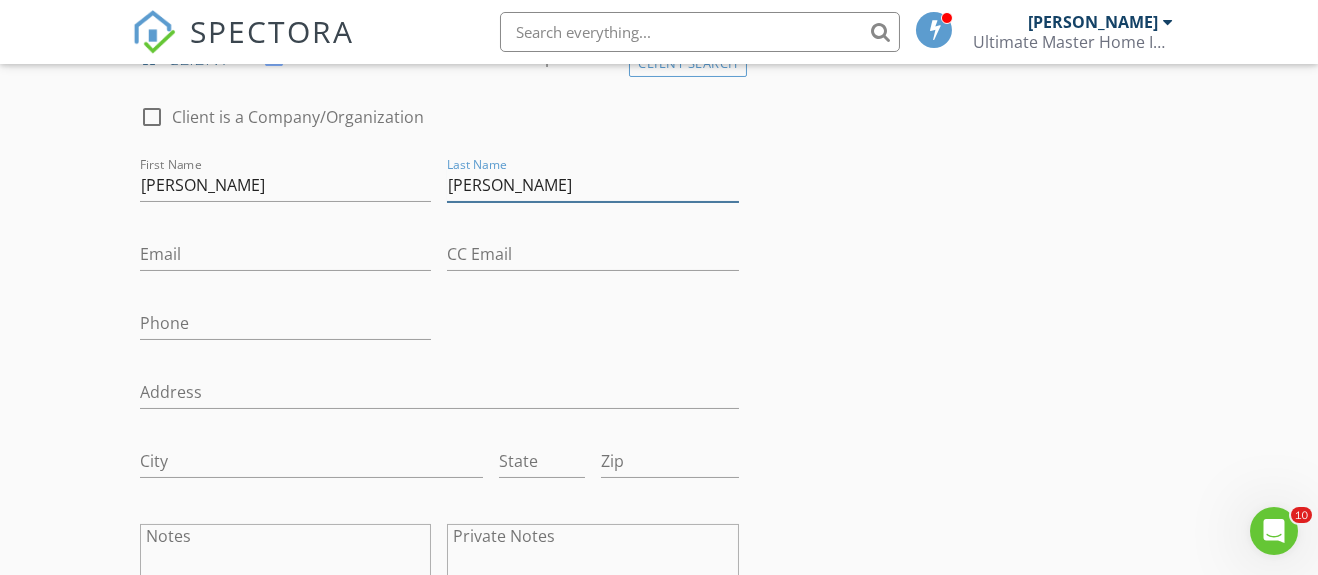 type on "[PERSON_NAME]" 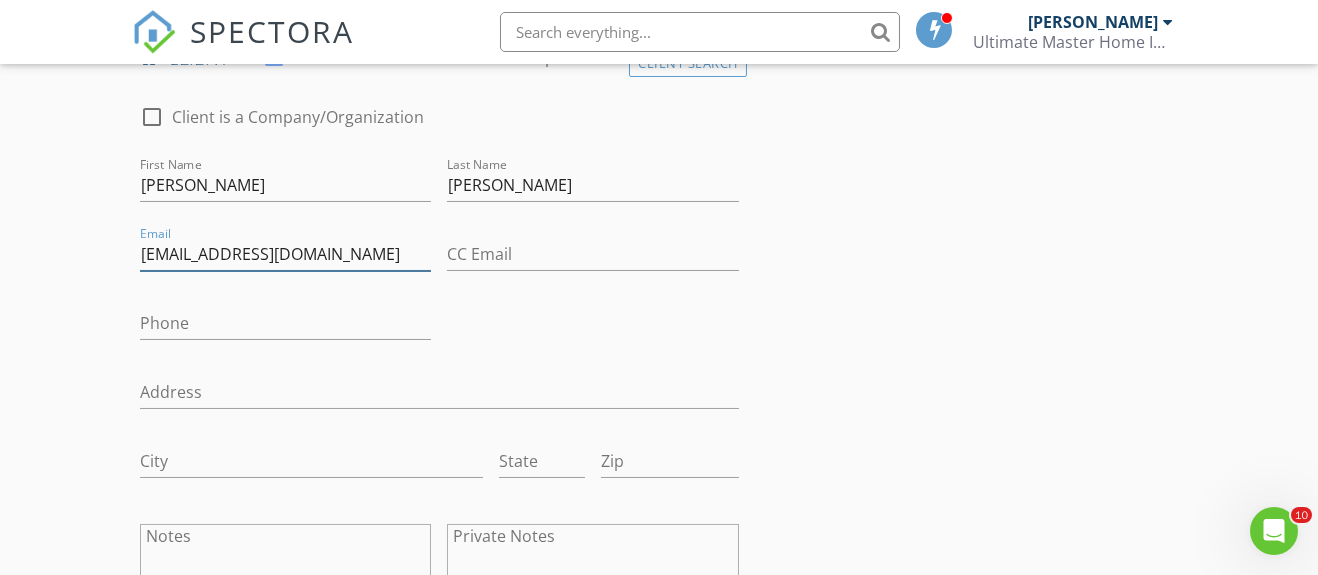 type on "[EMAIL_ADDRESS][DOMAIN_NAME]" 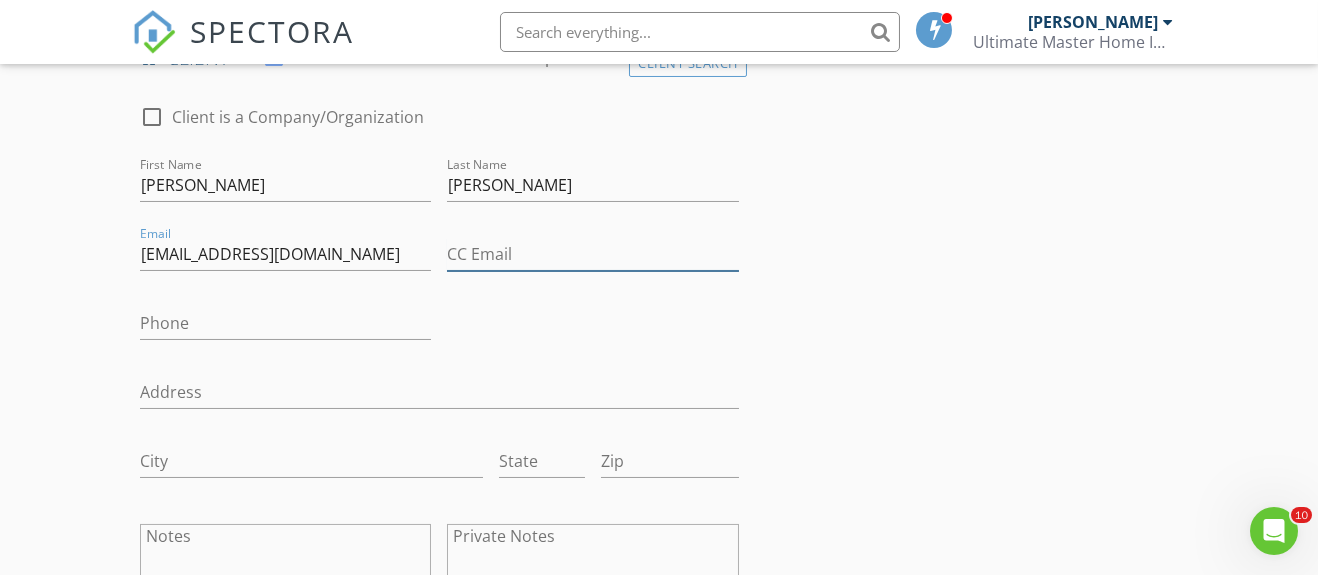 click on "CC Email" at bounding box center (593, 254) 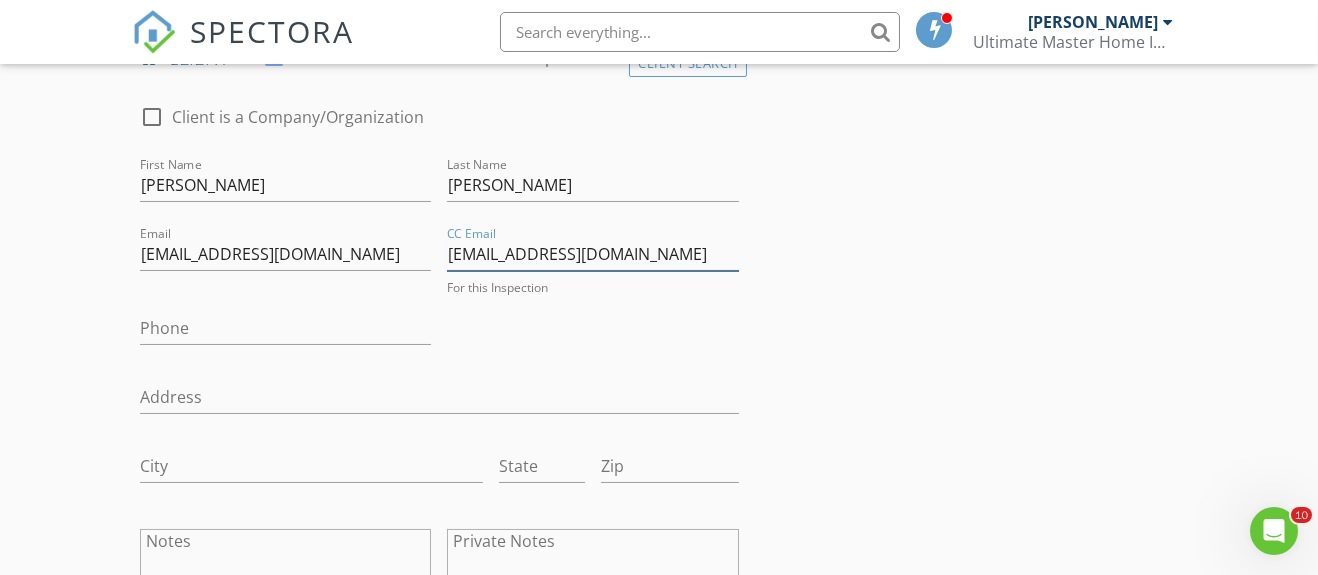 type on "[EMAIL_ADDRESS][DOMAIN_NAME]" 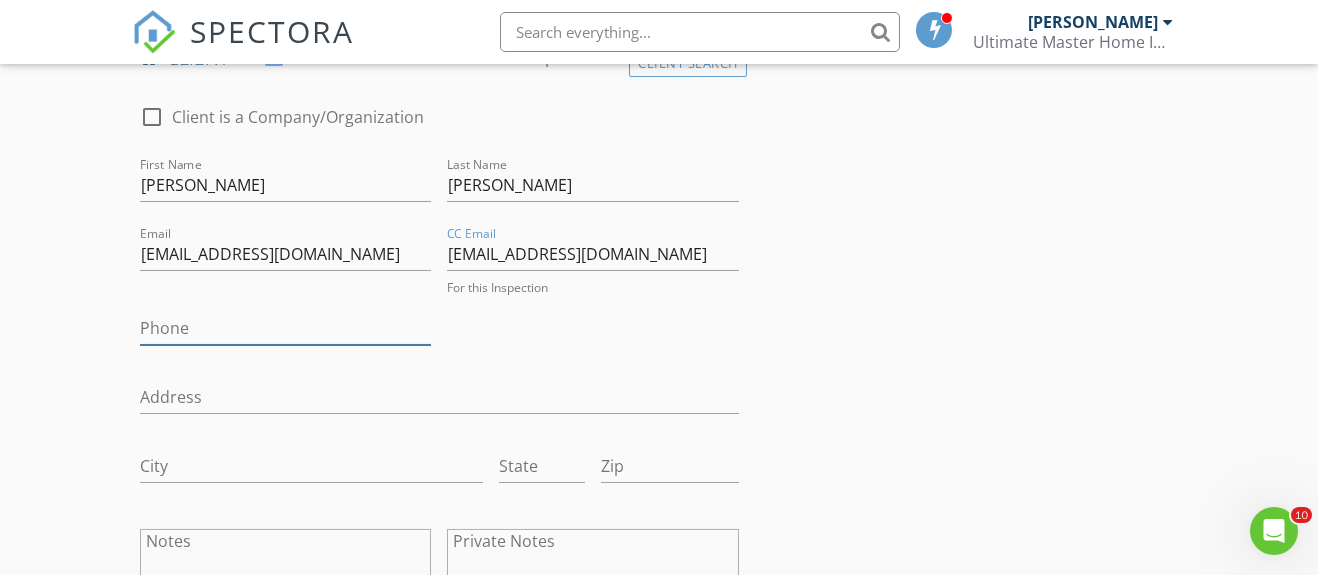 click on "Phone" at bounding box center (286, 328) 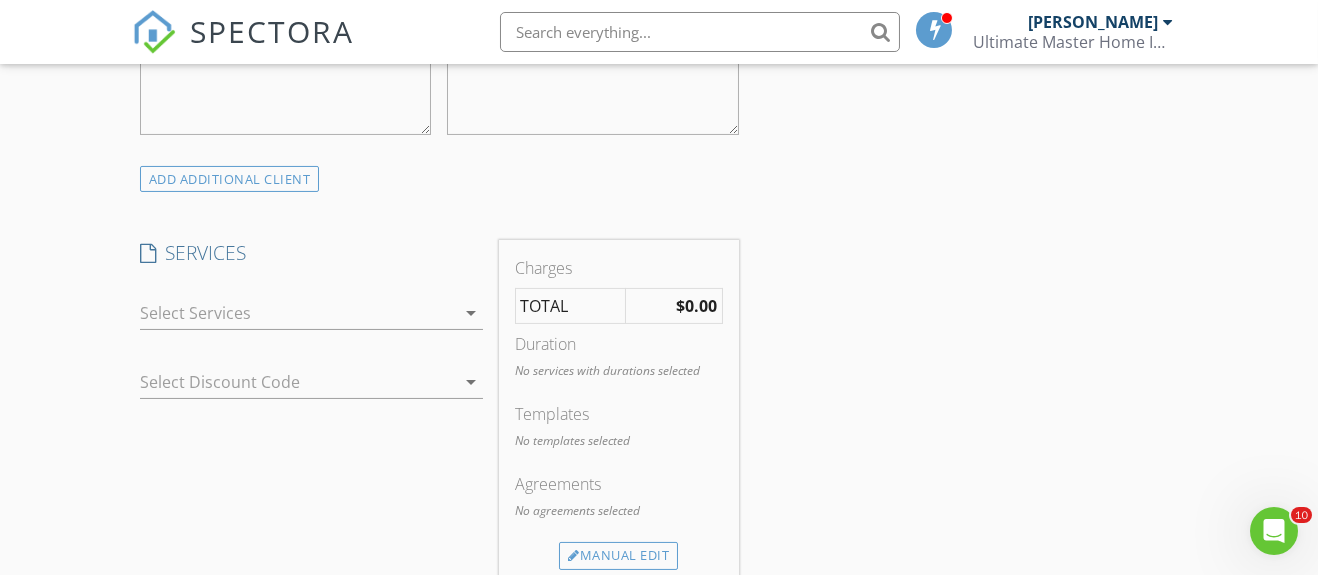 scroll, scrollTop: 1163, scrollLeft: 0, axis: vertical 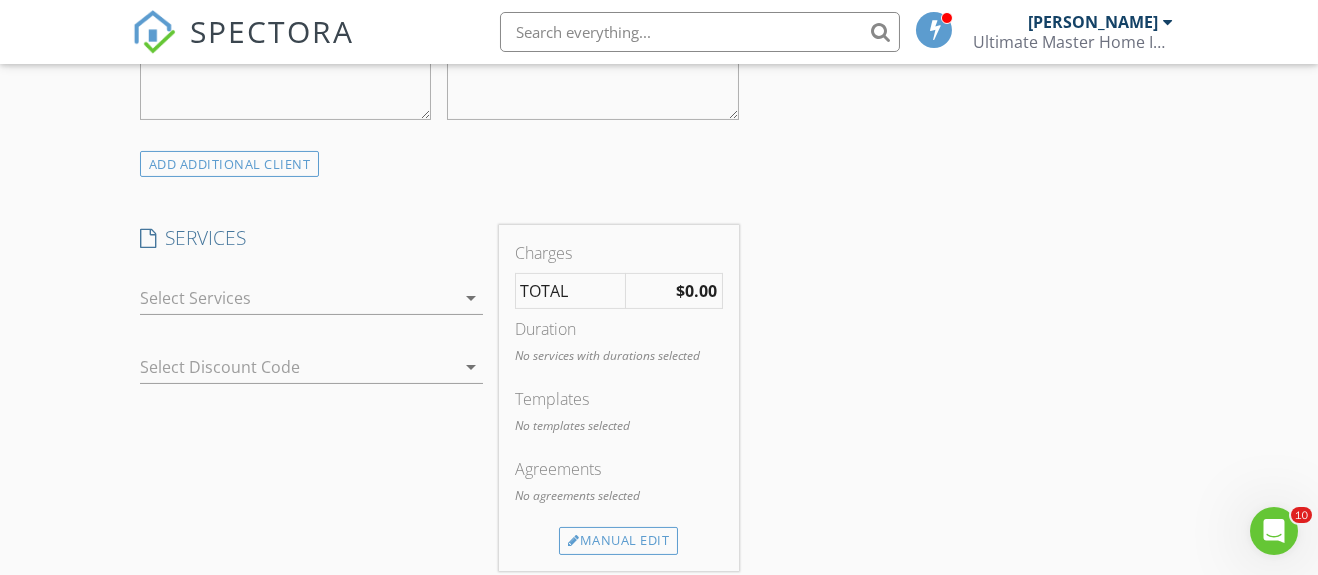 type on "[PHONE_NUMBER]" 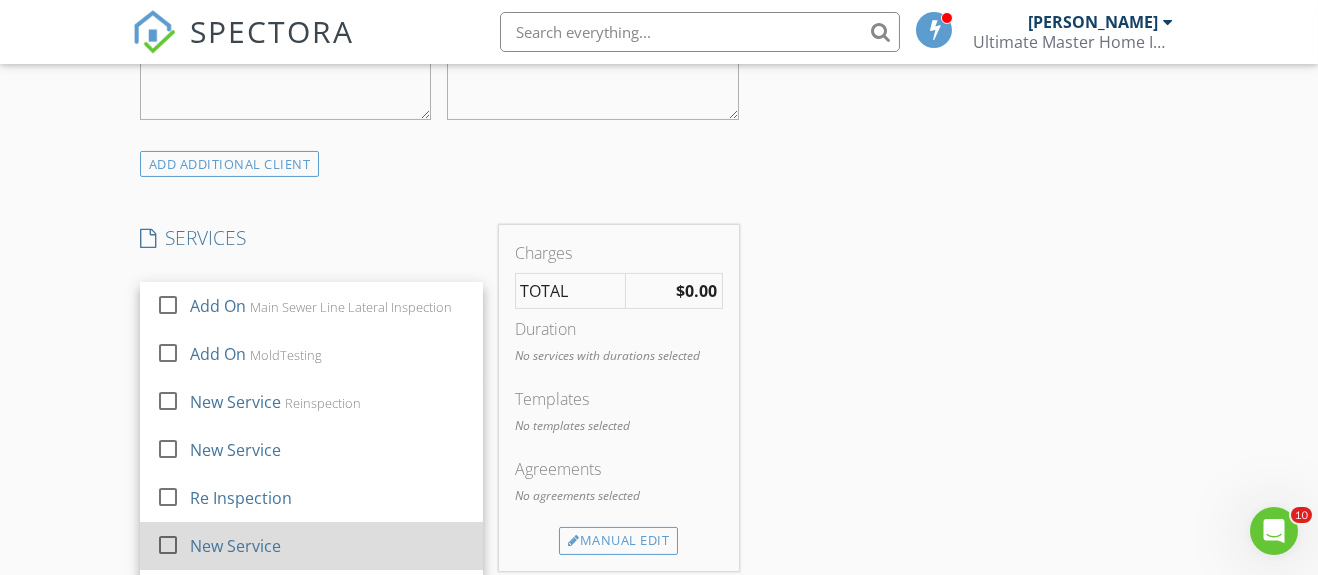 click on "New Service" at bounding box center [328, 546] 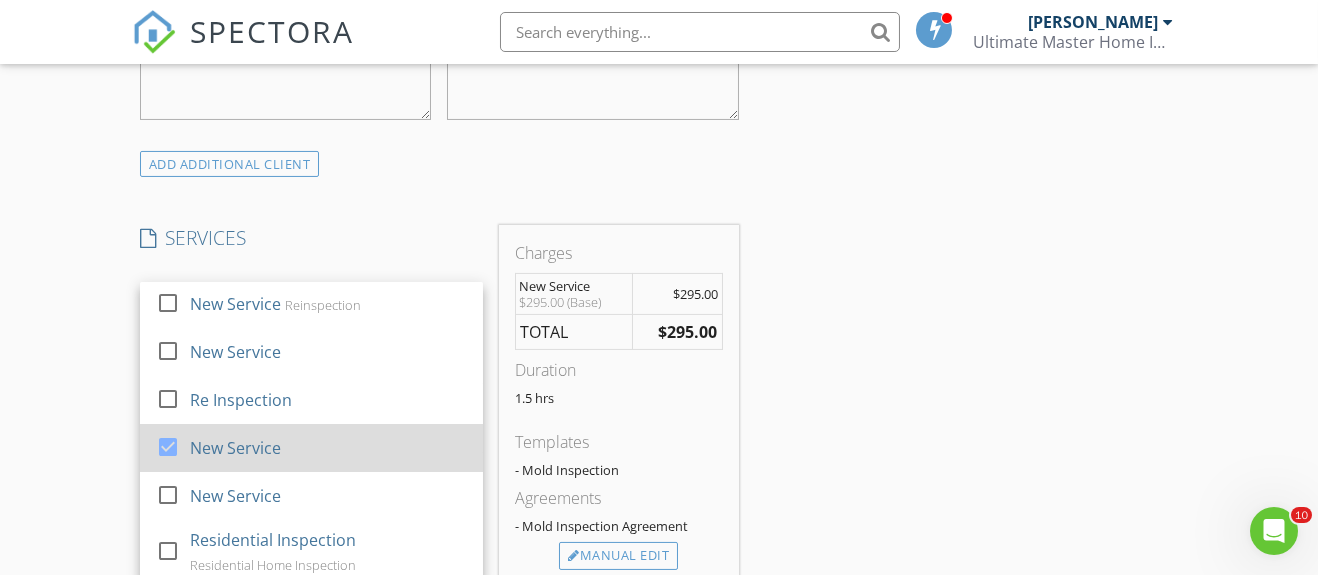scroll, scrollTop: 100, scrollLeft: 0, axis: vertical 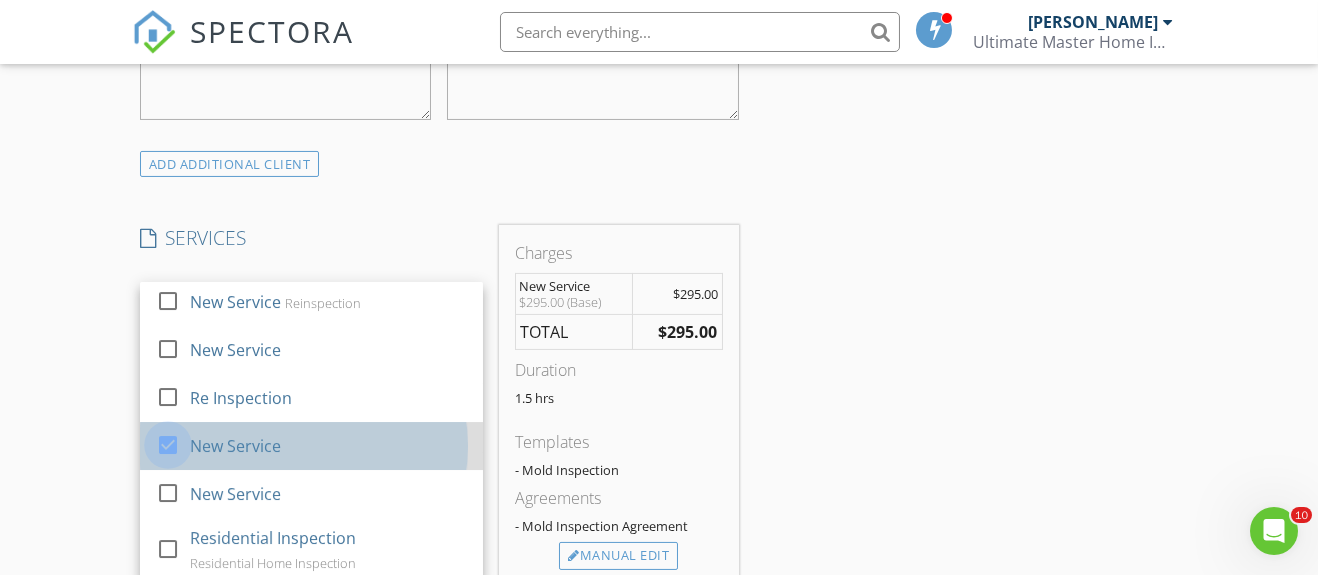 click at bounding box center (168, 444) 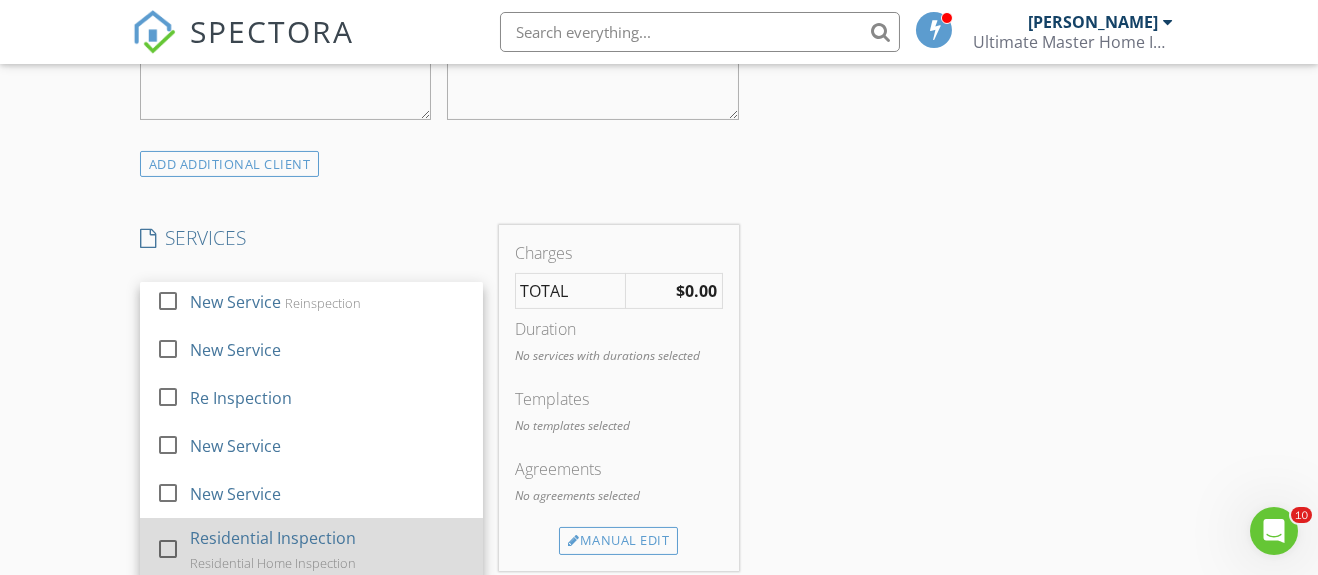 click at bounding box center (168, 548) 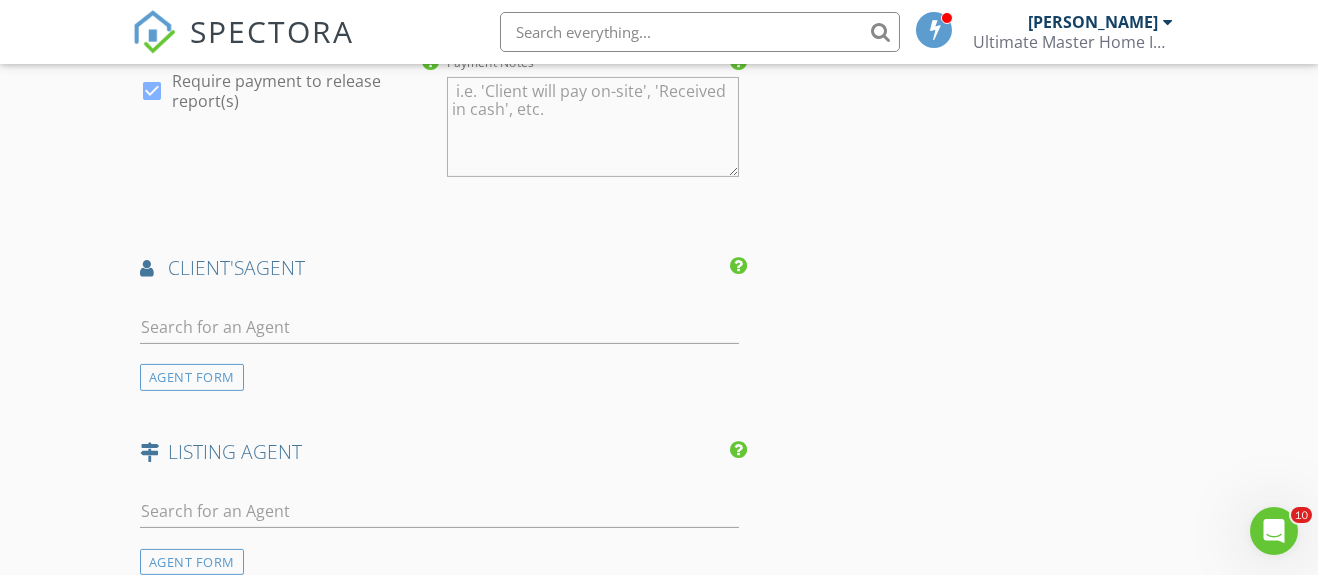 scroll, scrollTop: 1970, scrollLeft: 0, axis: vertical 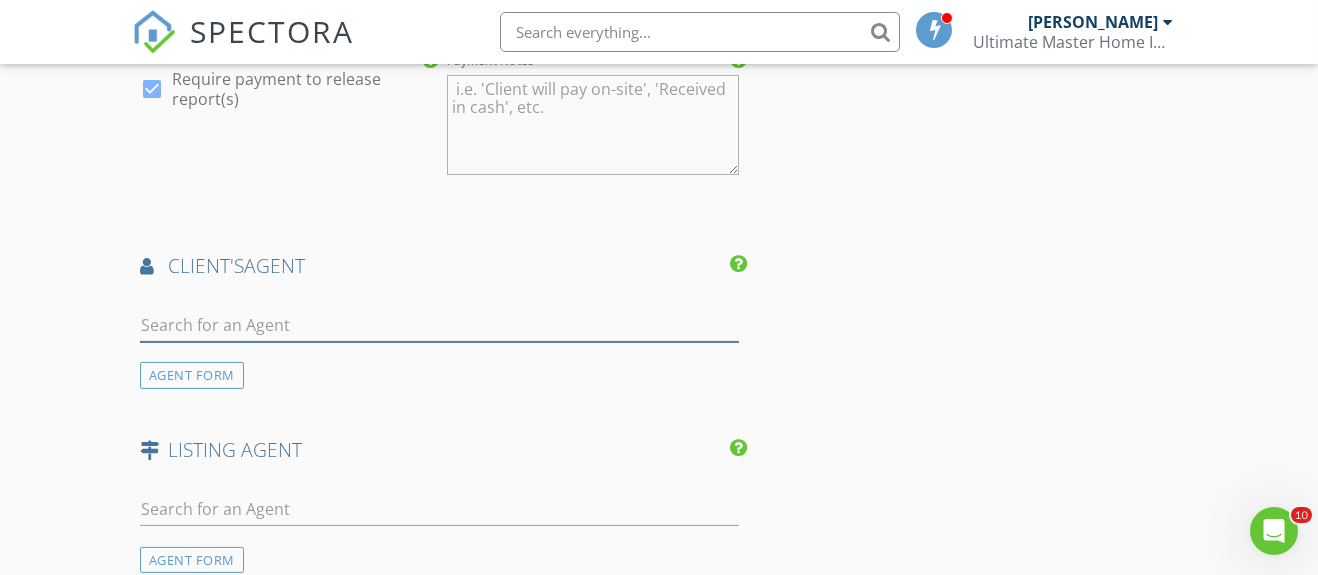 click at bounding box center [439, 325] 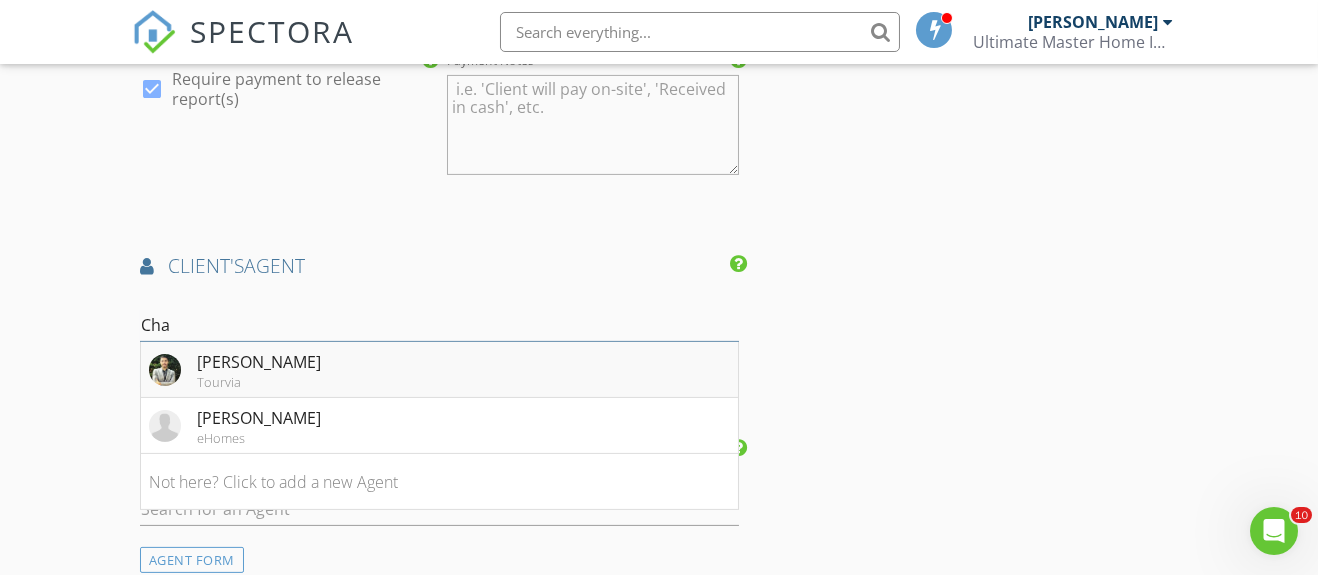 type on "Cha" 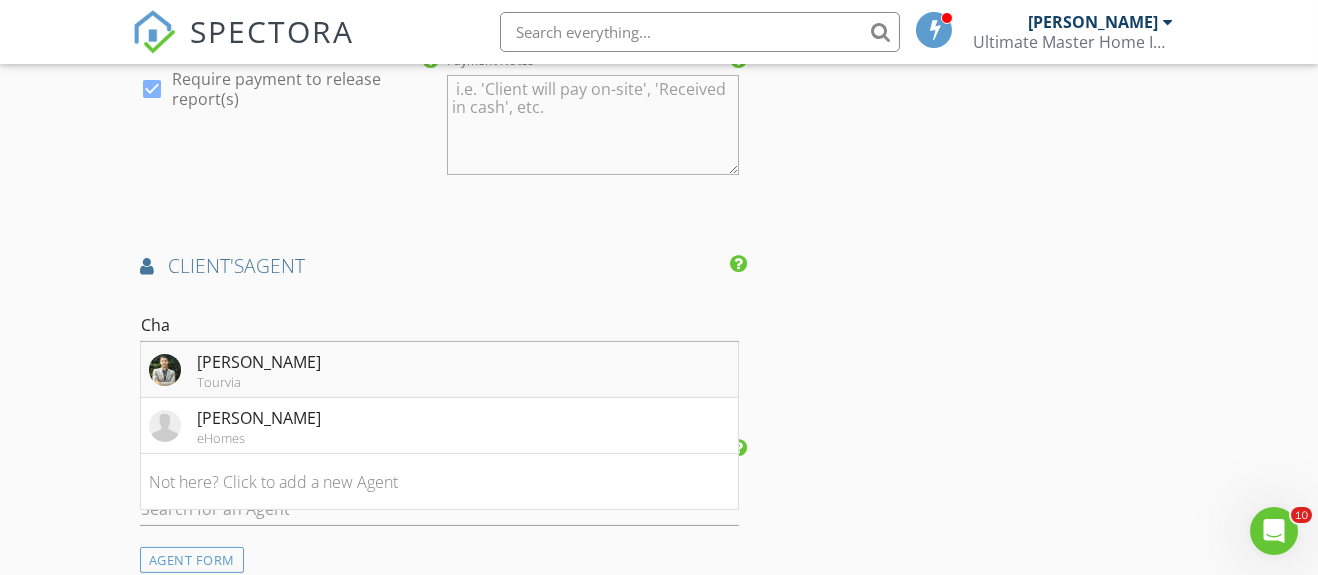 click on "[PERSON_NAME]" at bounding box center (259, 362) 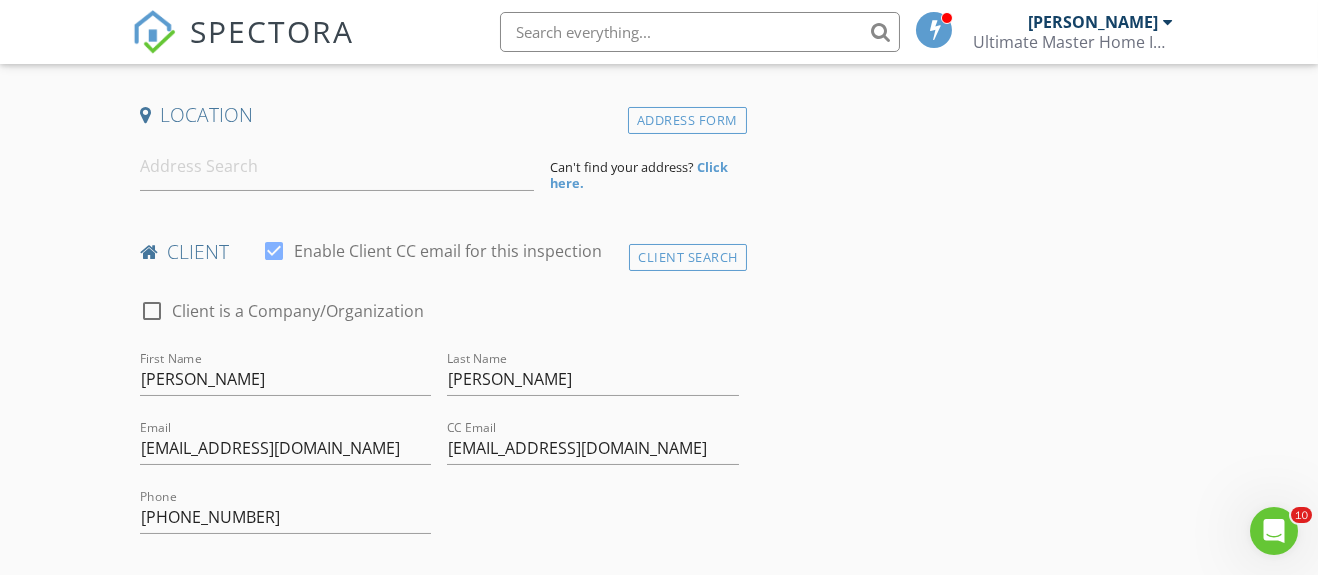 scroll, scrollTop: 444, scrollLeft: 0, axis: vertical 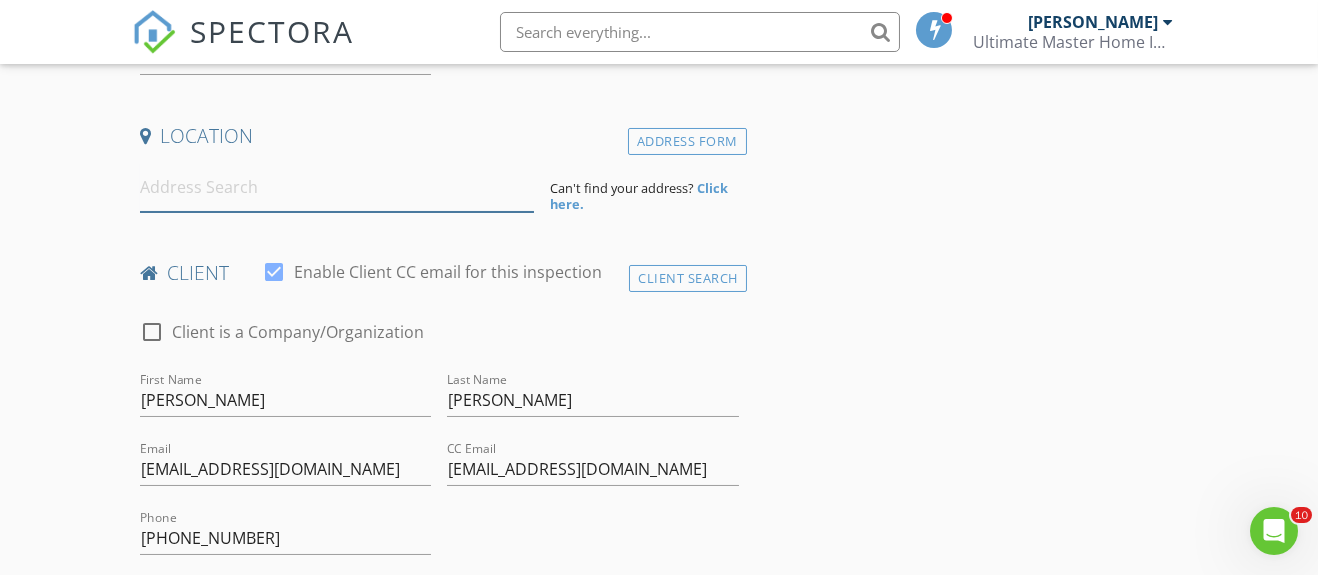 click at bounding box center [337, 187] 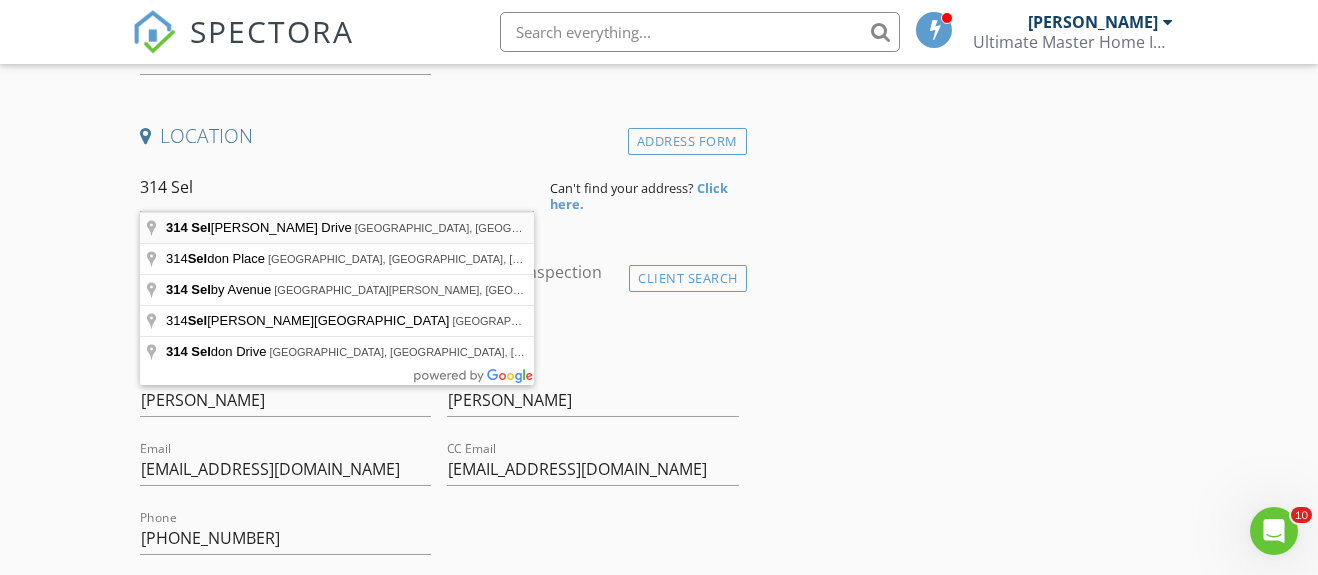 type on "314 Selkirk Drive, Corona, CA, USA" 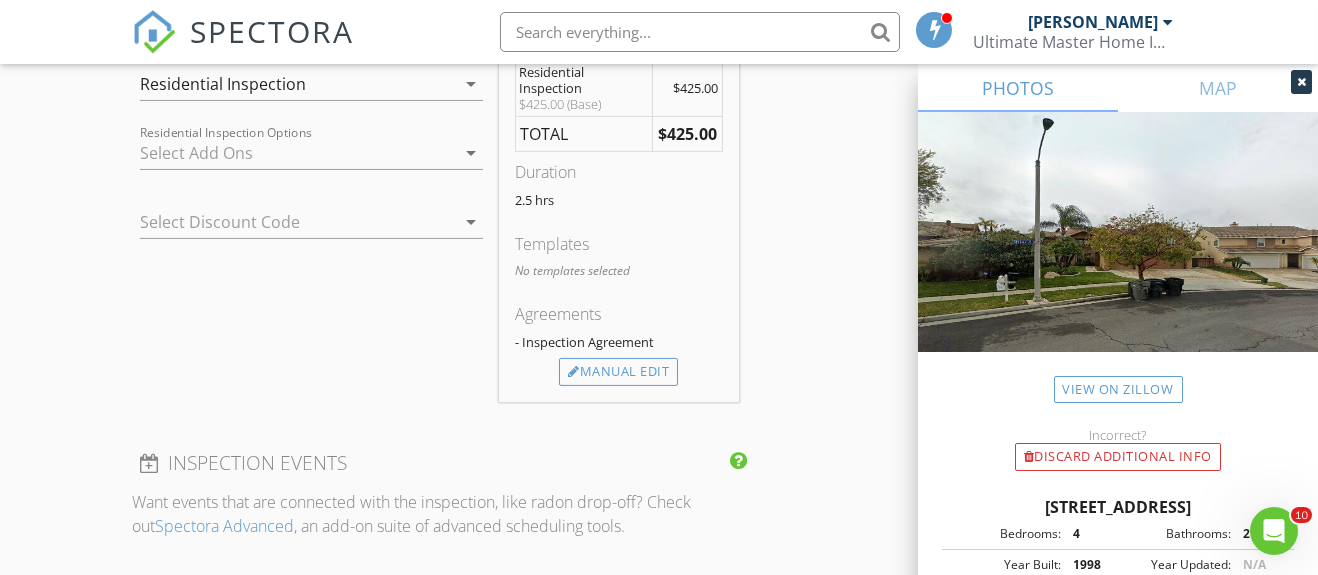 scroll, scrollTop: 1785, scrollLeft: 0, axis: vertical 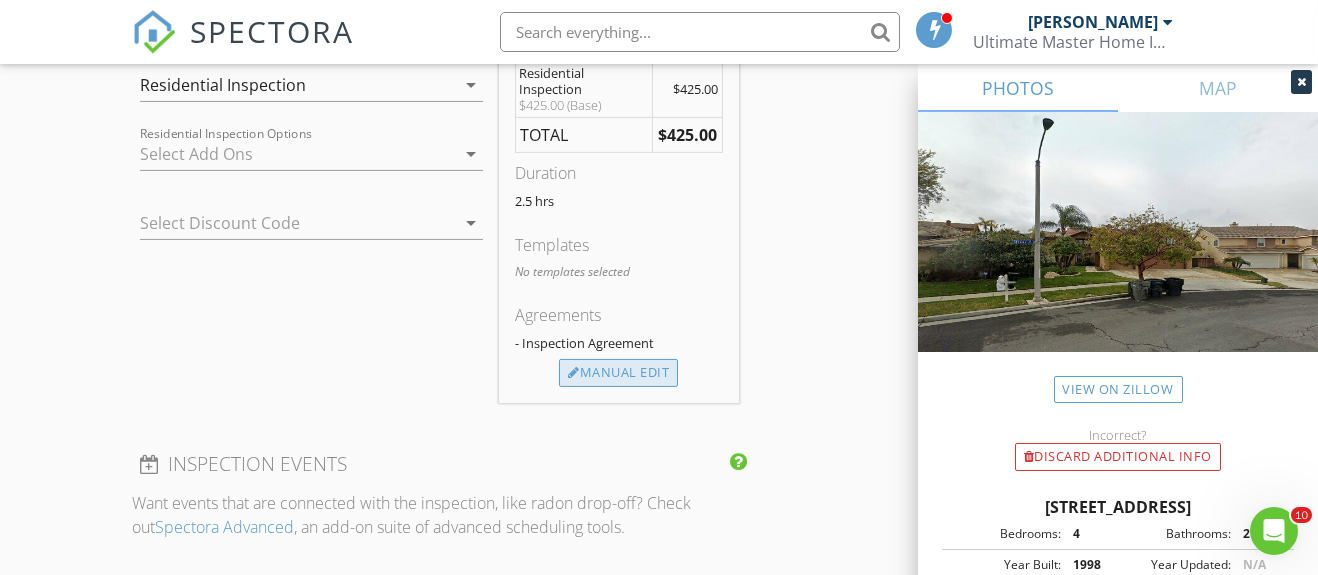 click on "Manual Edit" at bounding box center (618, 373) 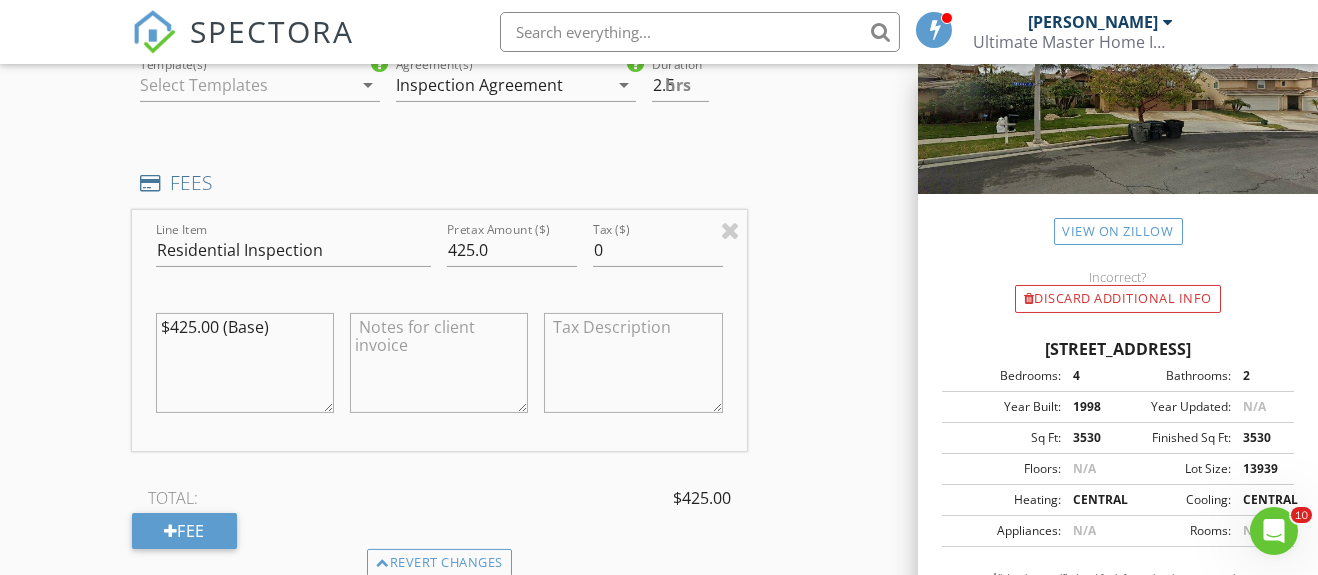 scroll, scrollTop: 189, scrollLeft: 0, axis: vertical 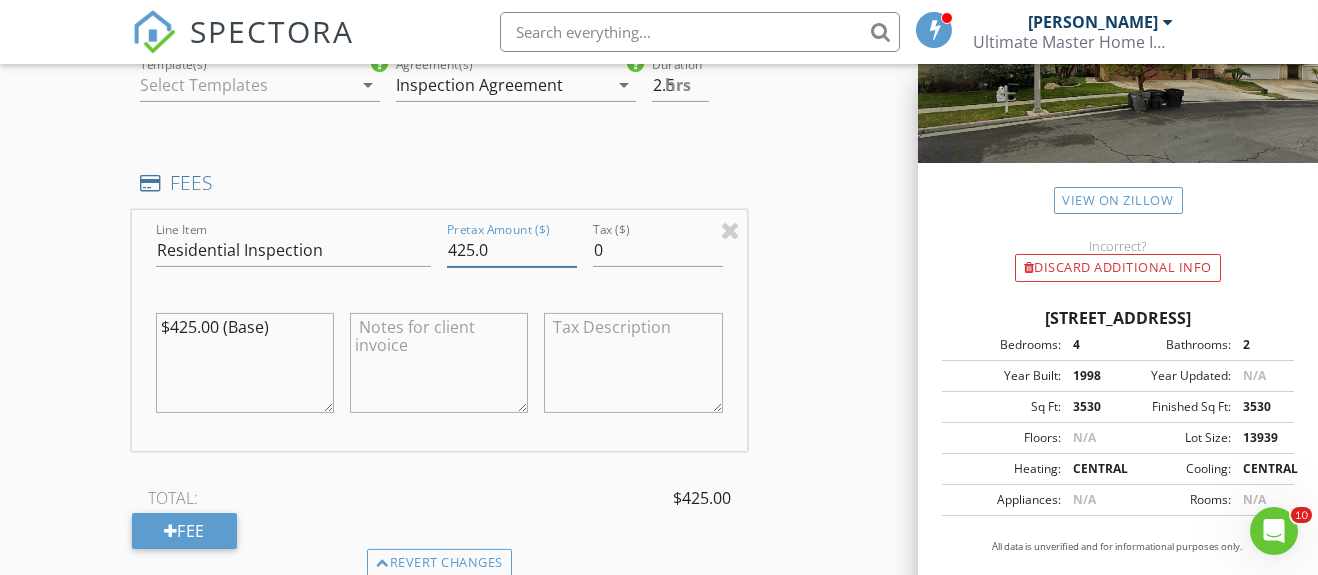 click on "425.0" at bounding box center [512, 250] 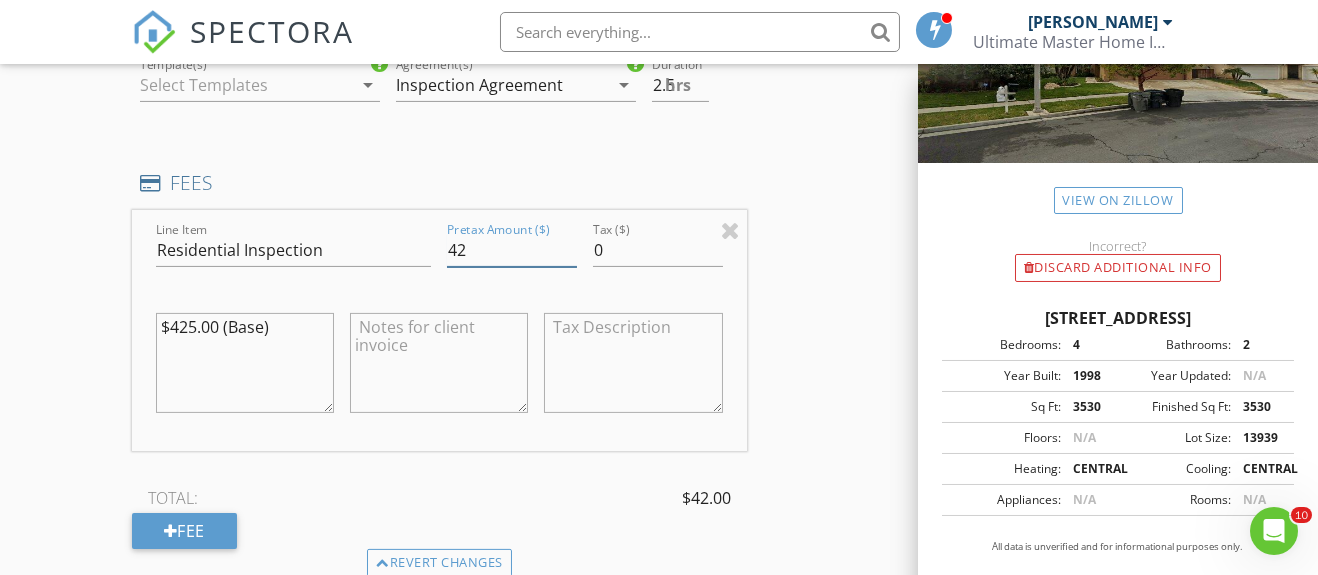 type on "4" 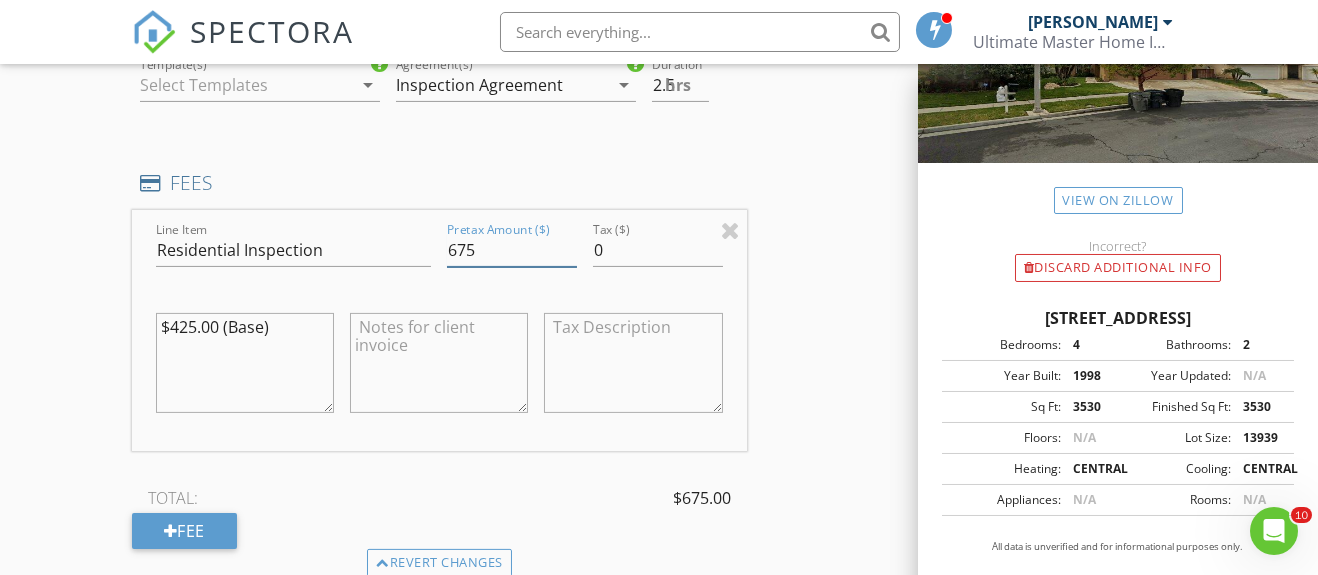 type on "675" 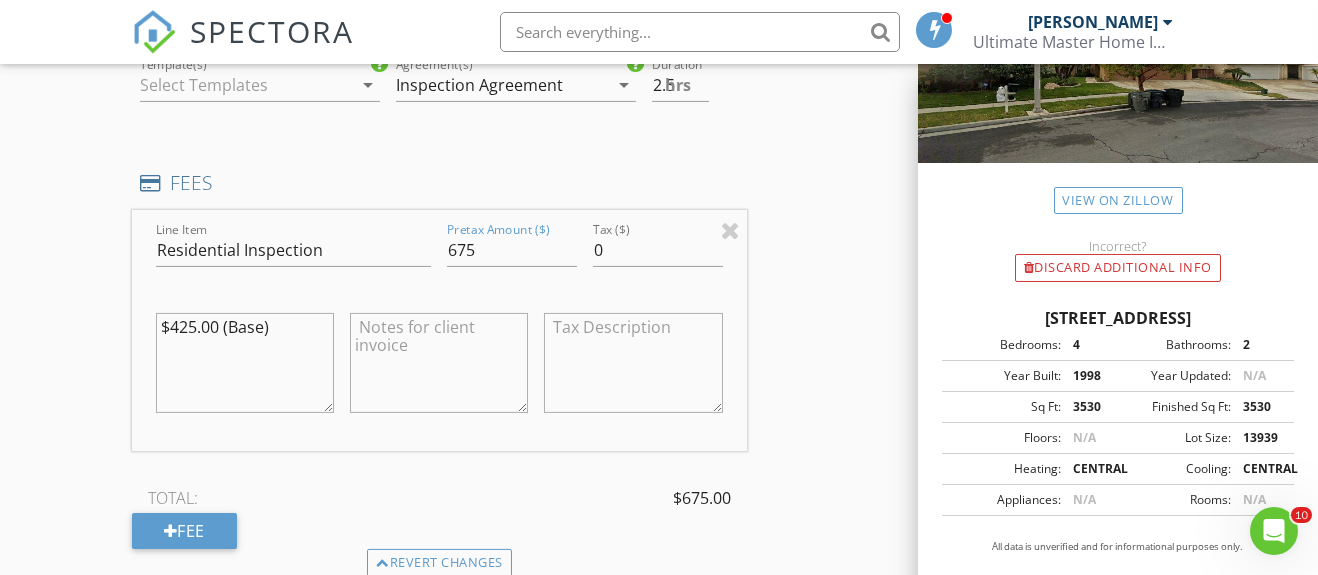 click on "INSPECTOR(S)
check_box   Robert Gonzalez   PRIMARY   Robert Gonzalez arrow_drop_down   check_box_outline_blank Robert Gonzalez specifically requested
Date/Time
07/14/2025 1:00 PM
Location
Address Search       Address 314 Selkirk Dr   Unit   City Corona   State CA   Zip 92881   County Riverside     Square Feet 3530   Year Built 1998   Foundation arrow_drop_down     Robert Gonzalez     23.4 miles     (33 minutes)
client
check_box Enable Client CC email for this inspection   Client Search     check_box_outline_blank Client is a Company/Organization     First Name Bryant   Last Name Mercado   Email bmercado0703@gmail.com   CC Email jwasef88@gmail.com   Phone 909-569-7052   Address   City   State   Zip       Notes   Private Notes
ADD ADDITIONAL client
SERVICES
Add On" at bounding box center (659, 645) 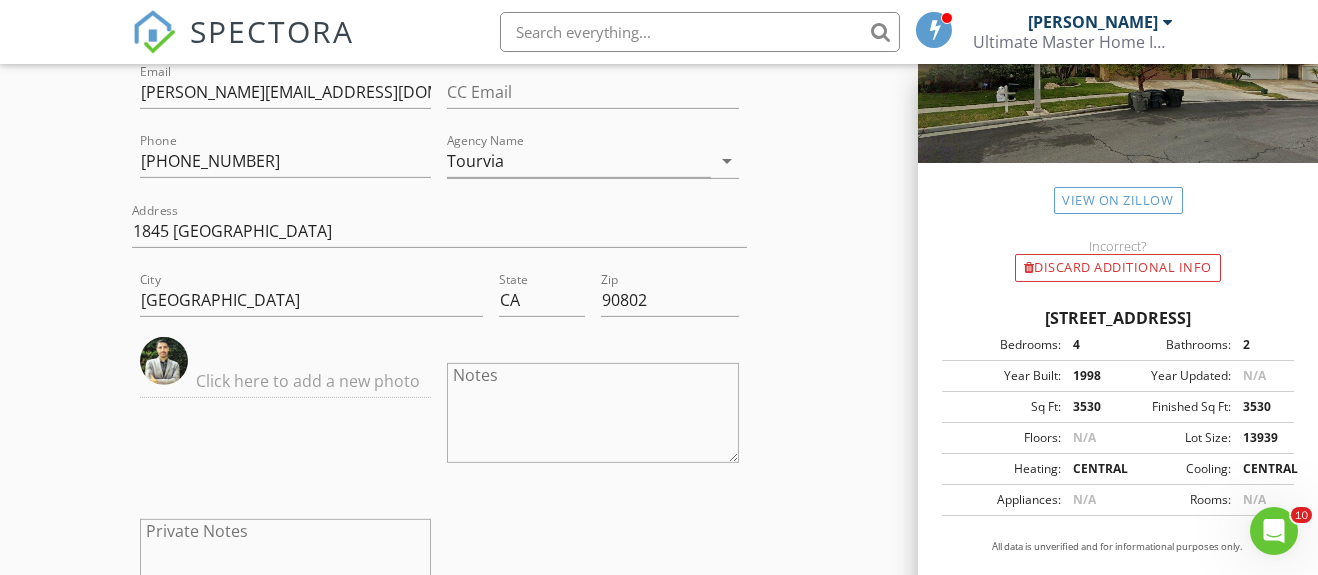 scroll, scrollTop: 4068, scrollLeft: 0, axis: vertical 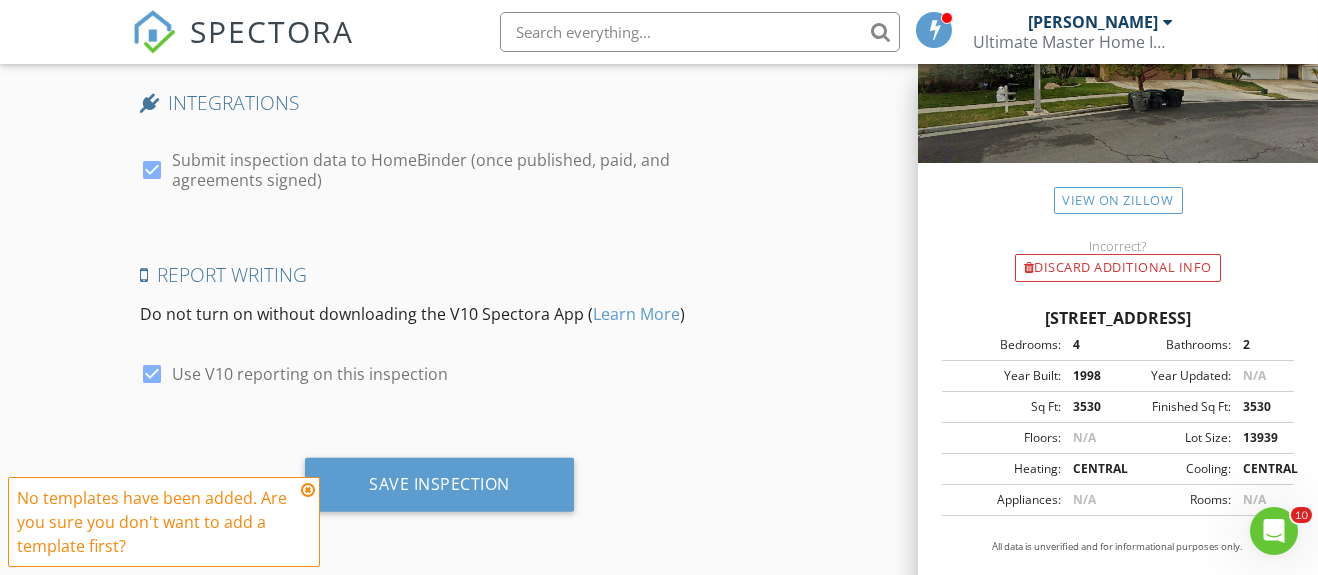 click on "No templates have been added. Are you sure you don't want to add a template first?" at bounding box center [156, 522] 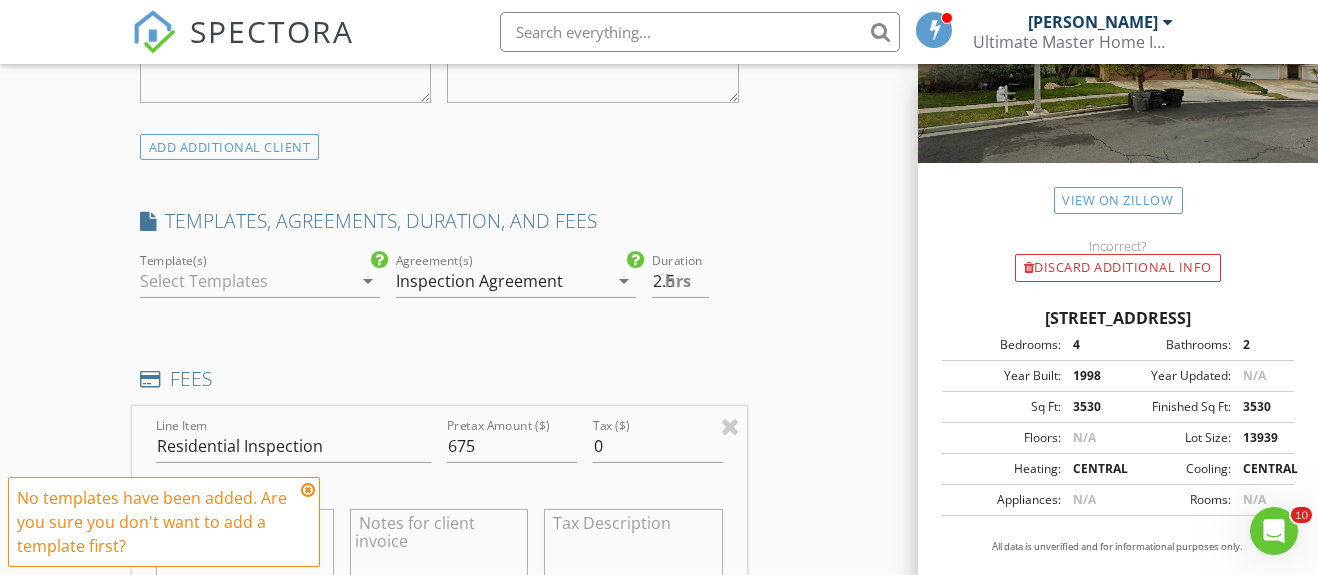 scroll, scrollTop: 1586, scrollLeft: 0, axis: vertical 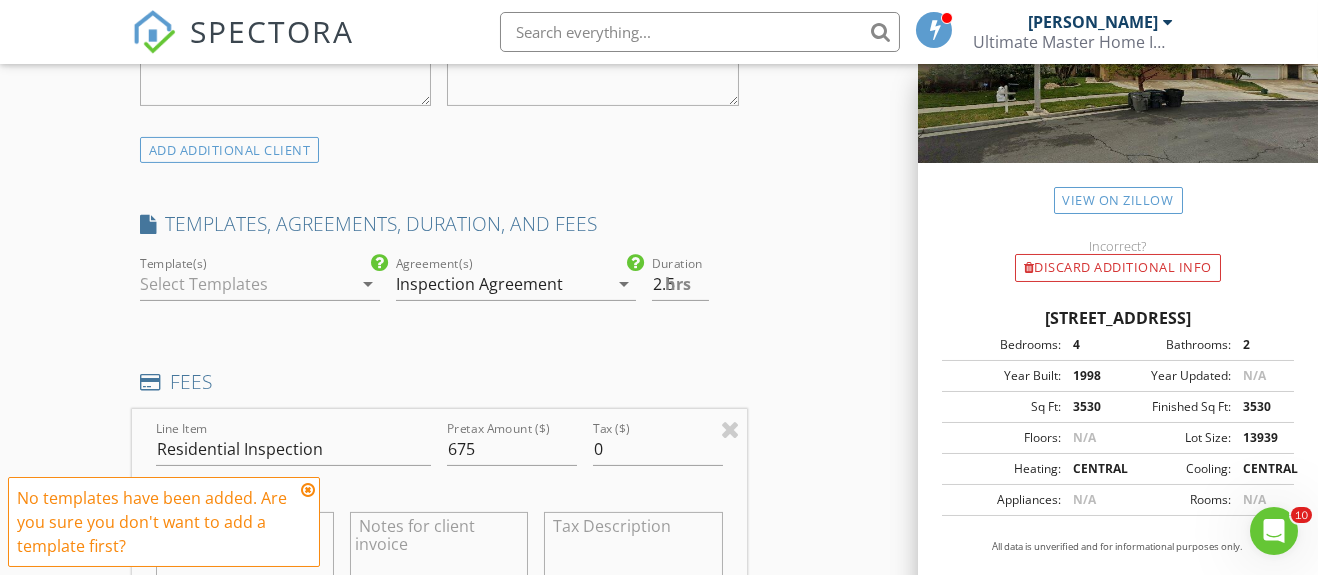 click on "arrow_drop_down" at bounding box center (368, 284) 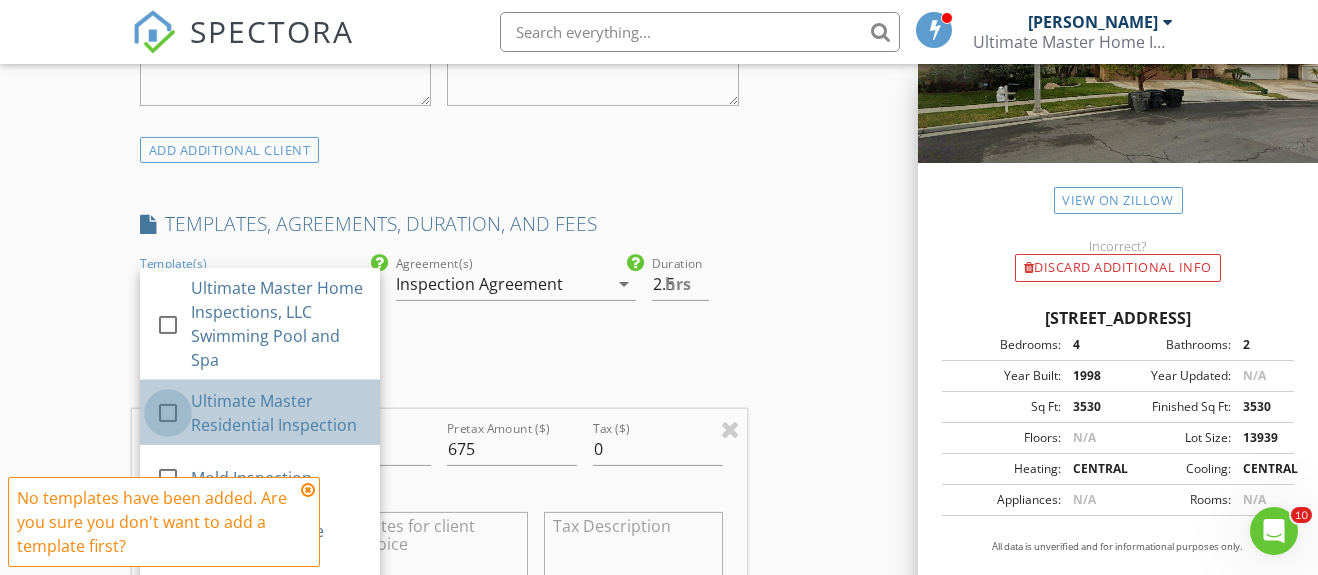 click at bounding box center (168, 413) 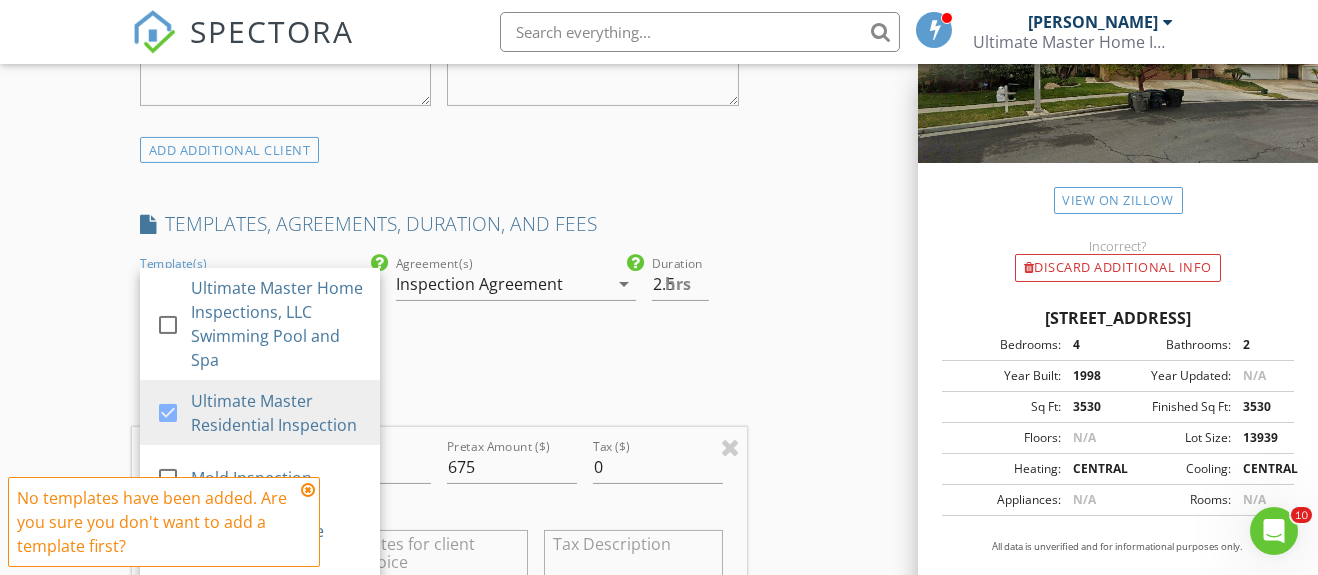 click on "New Inspection
Click here to use the New Order Form
INSPECTOR(S)
check_box   Robert Gonzalez   PRIMARY   Robert Gonzalez arrow_drop_down   check_box_outline_blank Robert Gonzalez specifically requested
Date/Time
07/14/2025 1:00 PM
Location
Address Search       Address 314 Selkirk Dr   Unit   City Corona   State CA   Zip 92881   County Riverside     Square Feet 3530   Year Built 1998   Foundation arrow_drop_down     Robert Gonzalez     23.4 miles     (33 minutes)
client
check_box Enable Client CC email for this inspection   Client Search     check_box_outline_blank Client is a Company/Organization     First Name Bryant   Last Name Mercado   Email bmercado0703@gmail.com   CC Email jwasef88@gmail.com   Phone 909-569-7052   Address   City   State   Zip       Notes   Private Notes
ADD ADDITIONAL client" at bounding box center (659, 818) 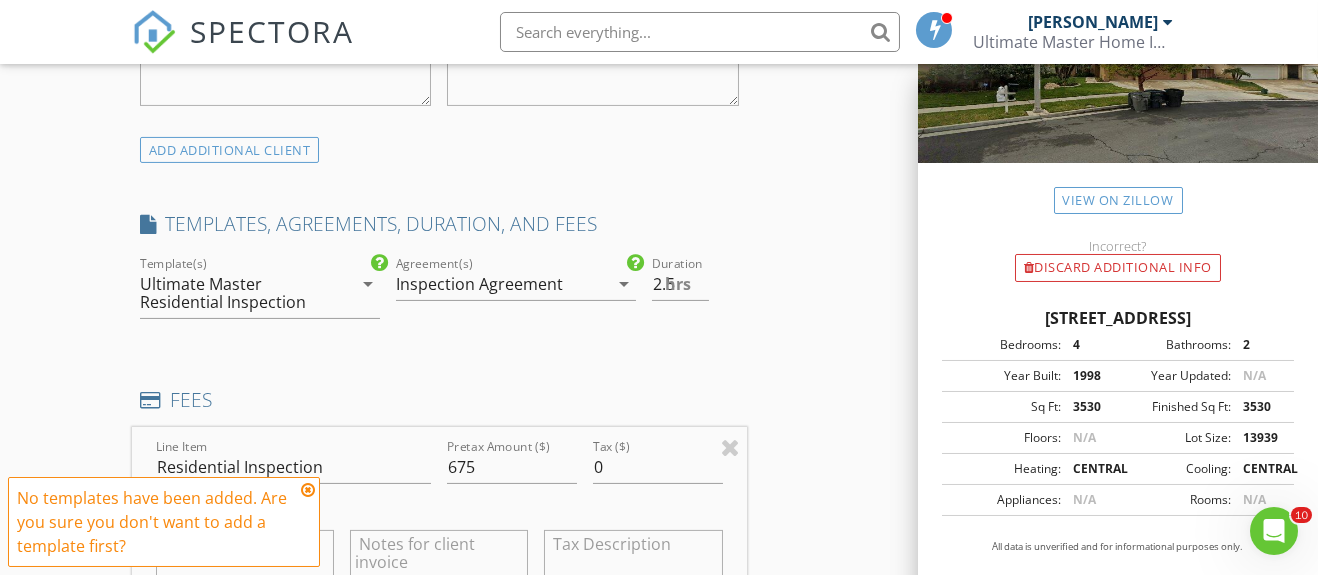 scroll, scrollTop: 1904, scrollLeft: 0, axis: vertical 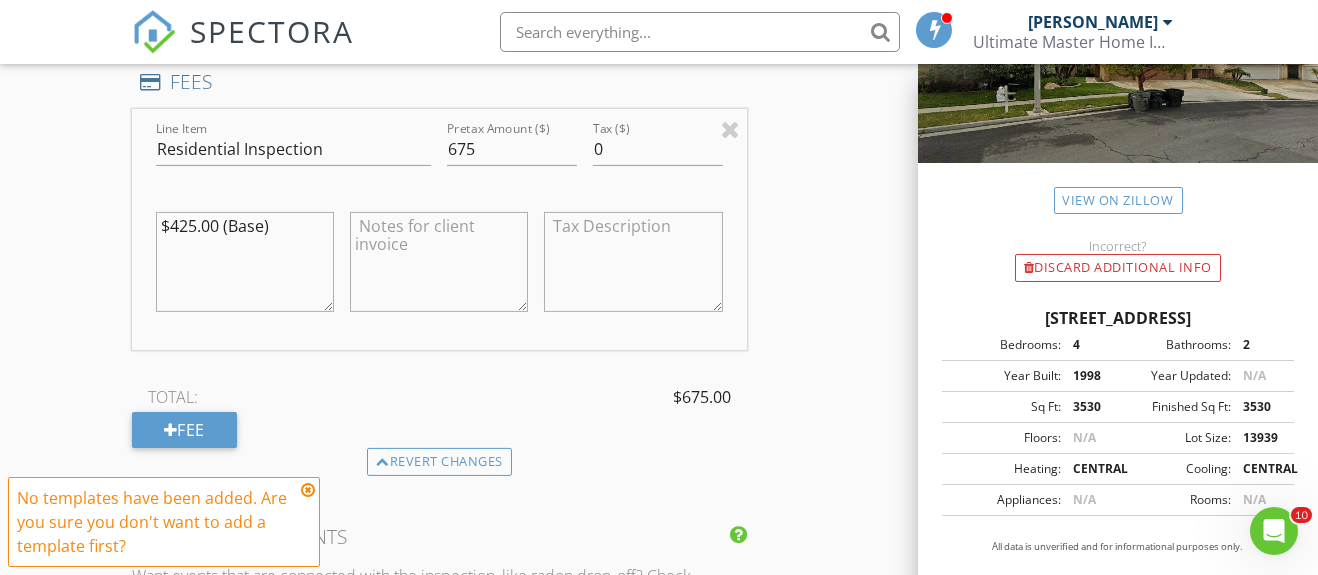 click at bounding box center [308, 490] 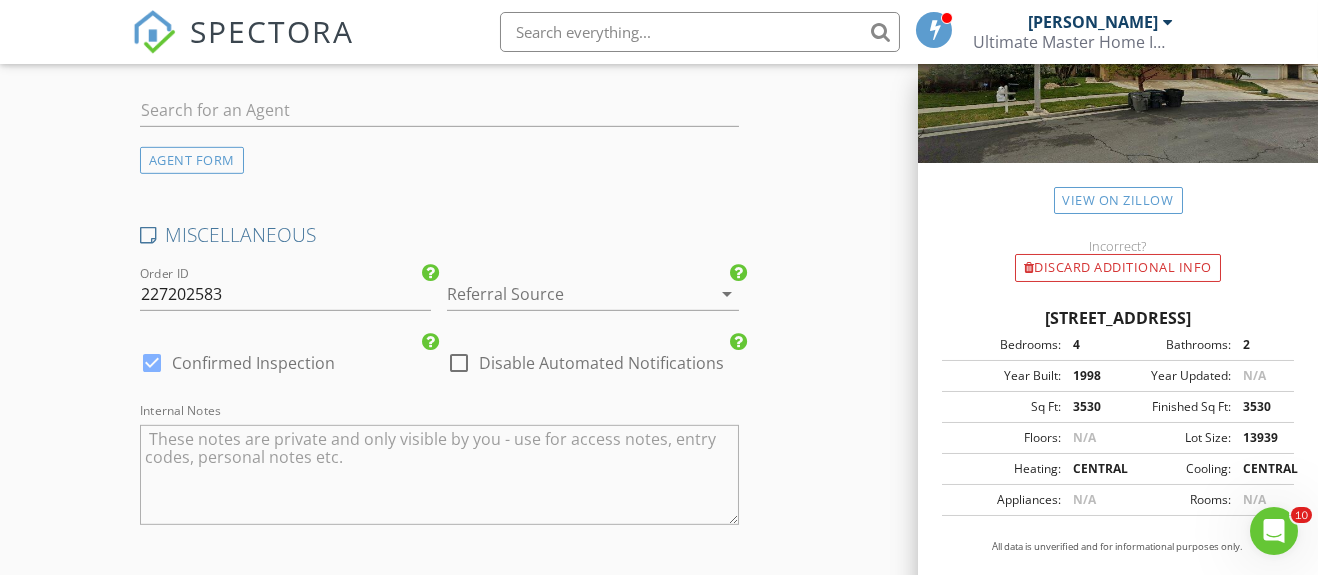 scroll, scrollTop: 4086, scrollLeft: 0, axis: vertical 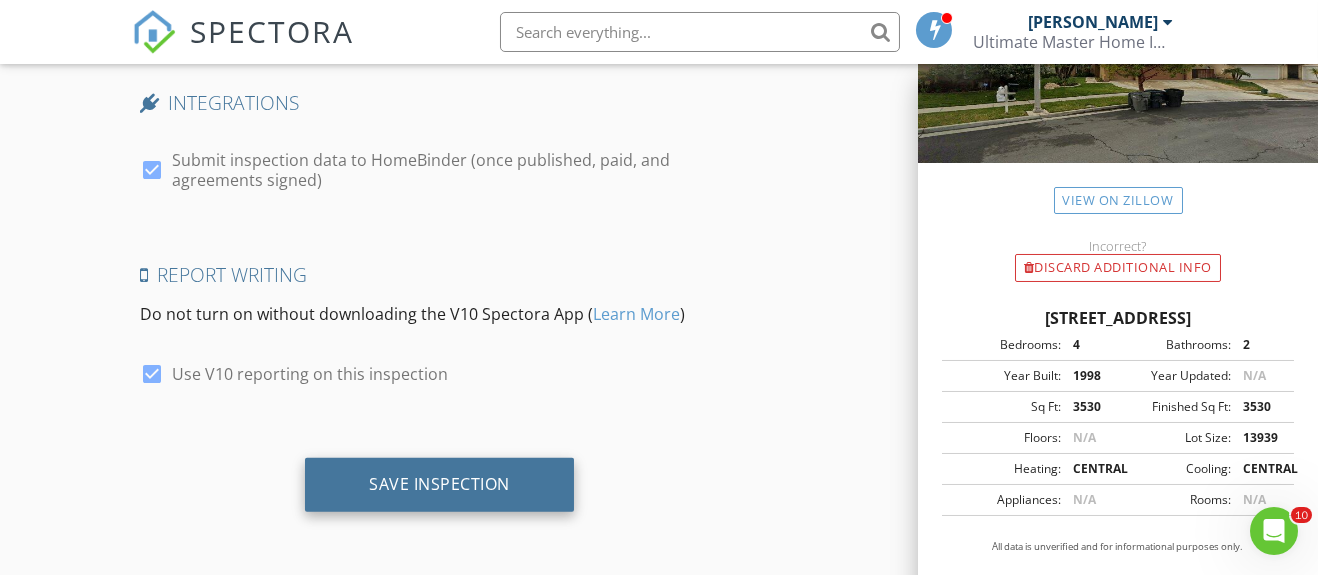 click on "Save Inspection" at bounding box center (439, 485) 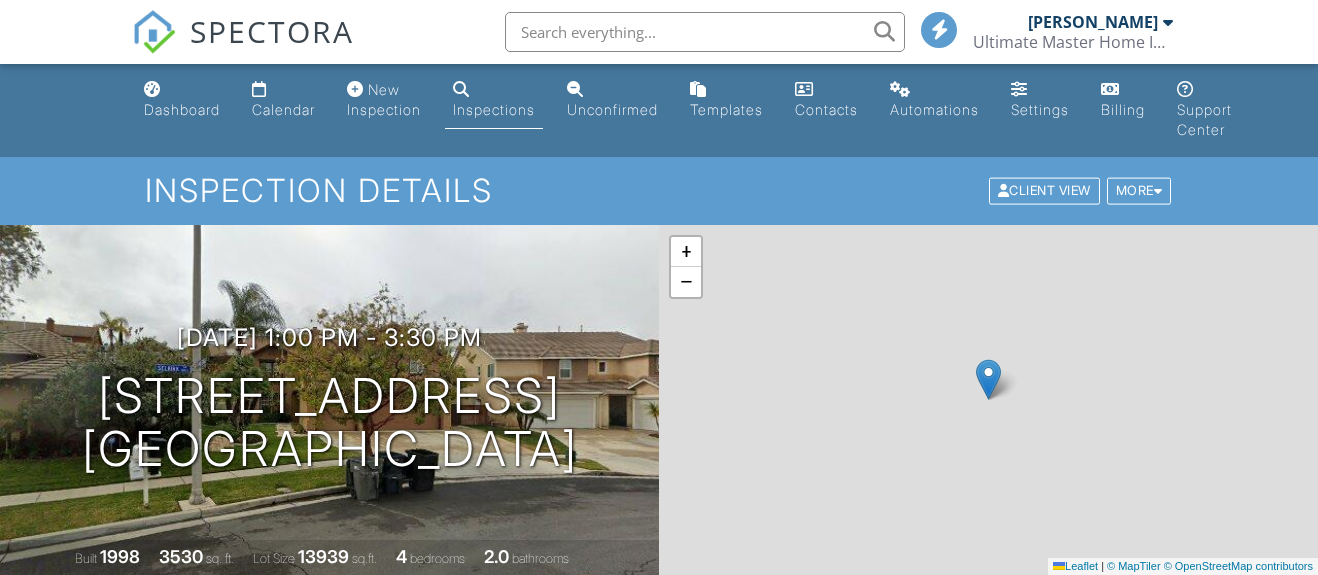 scroll, scrollTop: 0, scrollLeft: 0, axis: both 